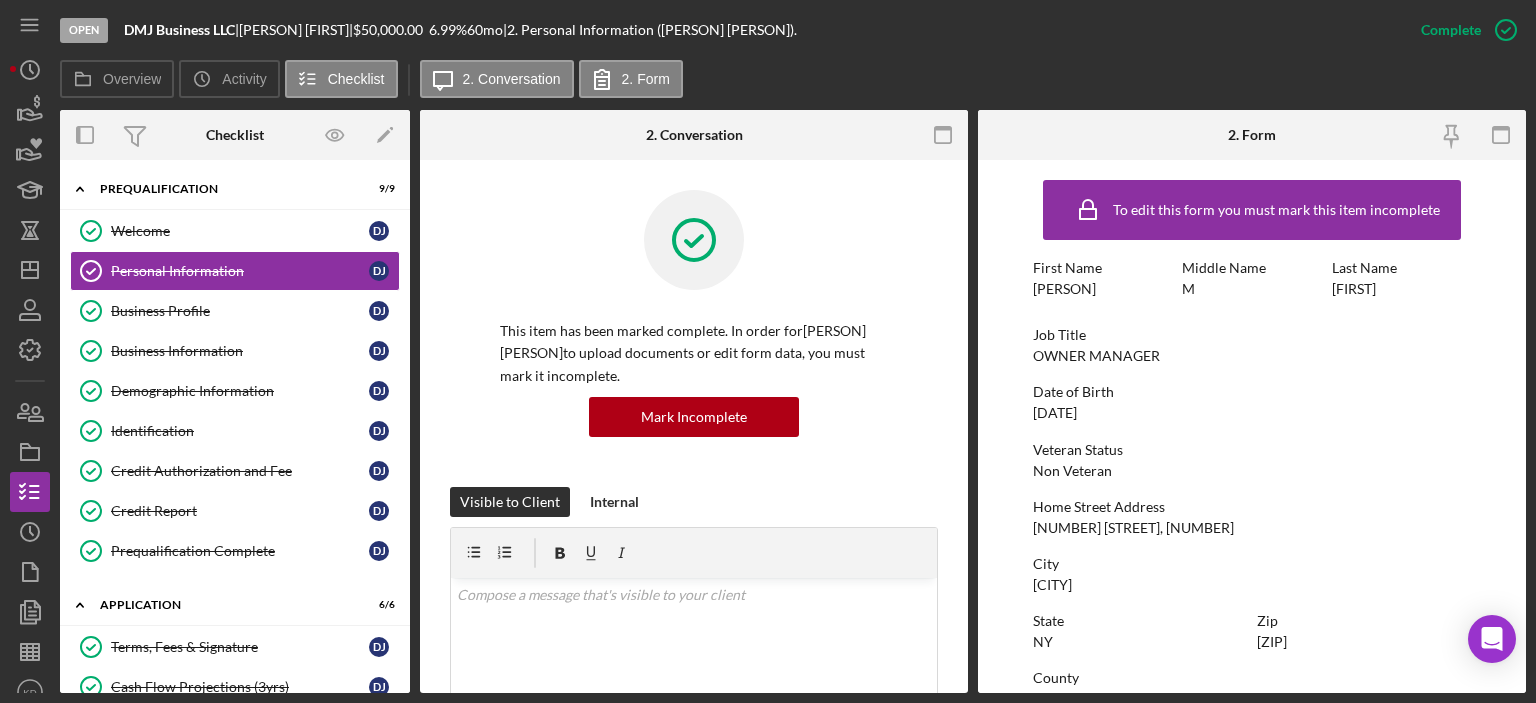 scroll, scrollTop: 0, scrollLeft: 0, axis: both 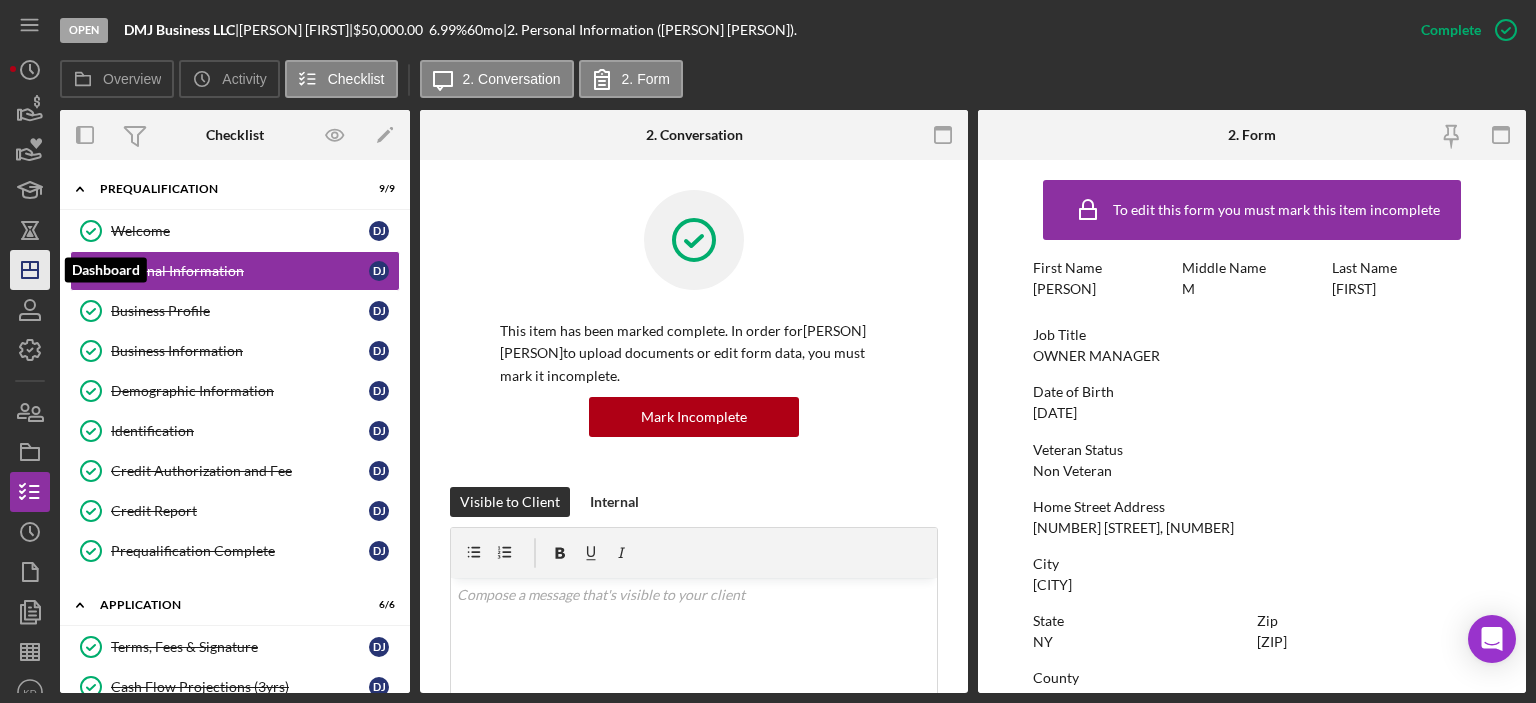 click 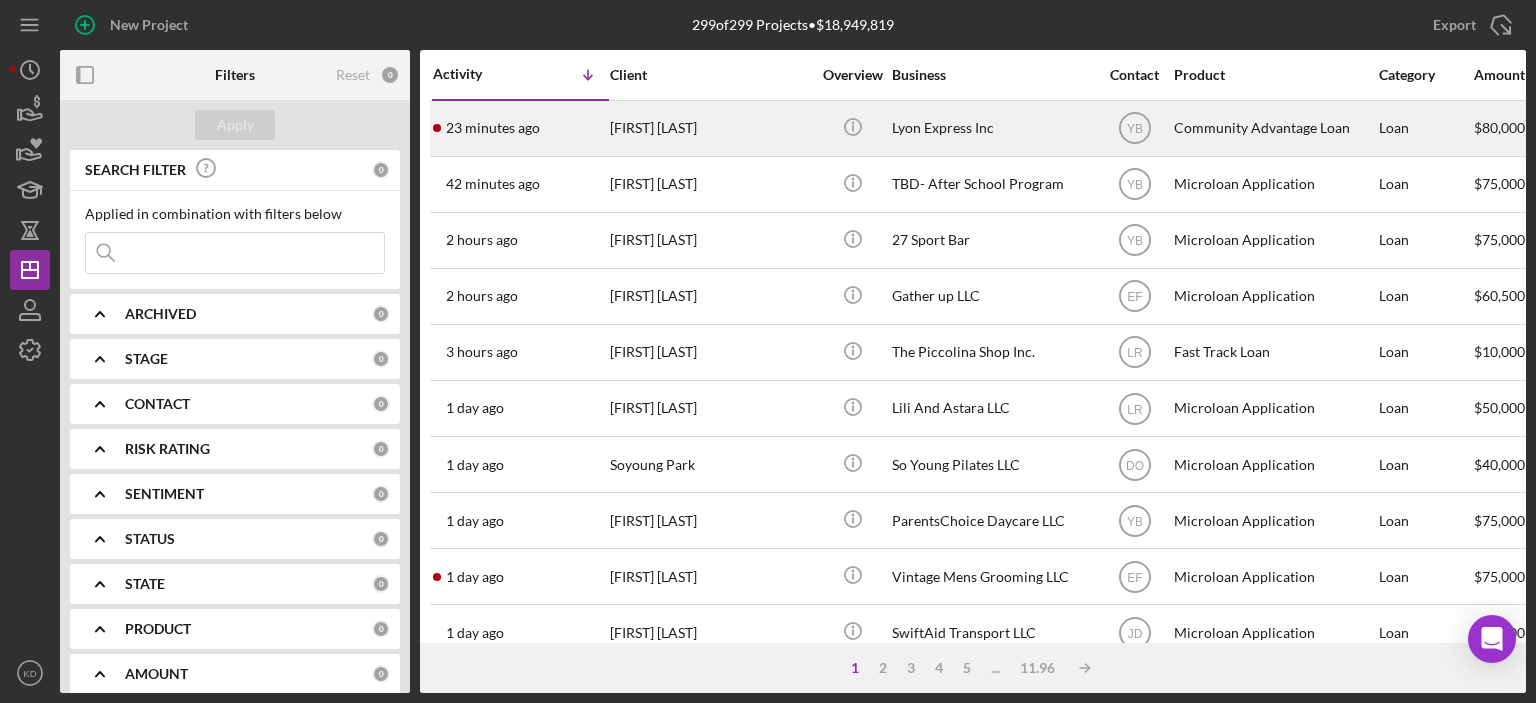 click on "Lyon Express Inc" at bounding box center (992, 128) 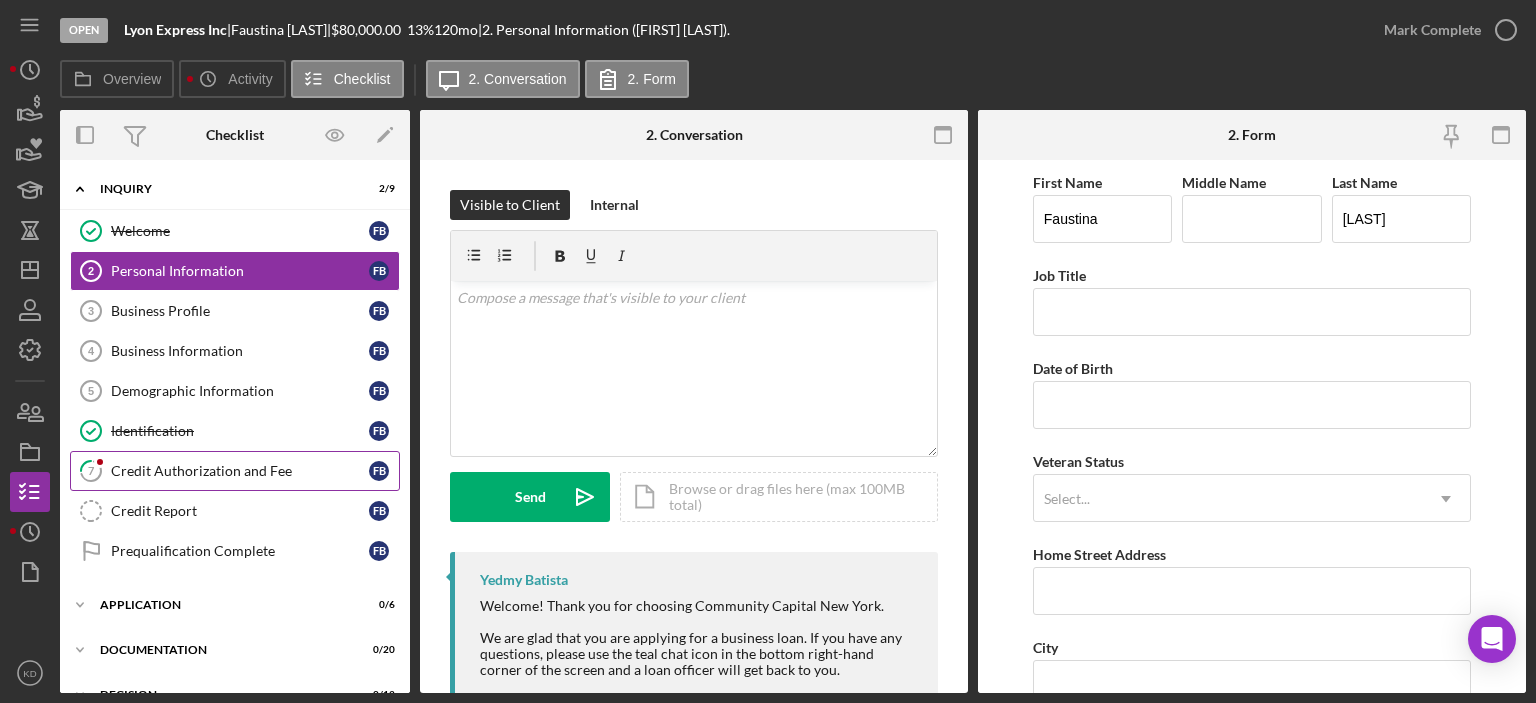 click on "Credit Authorization and Fee" at bounding box center [240, 471] 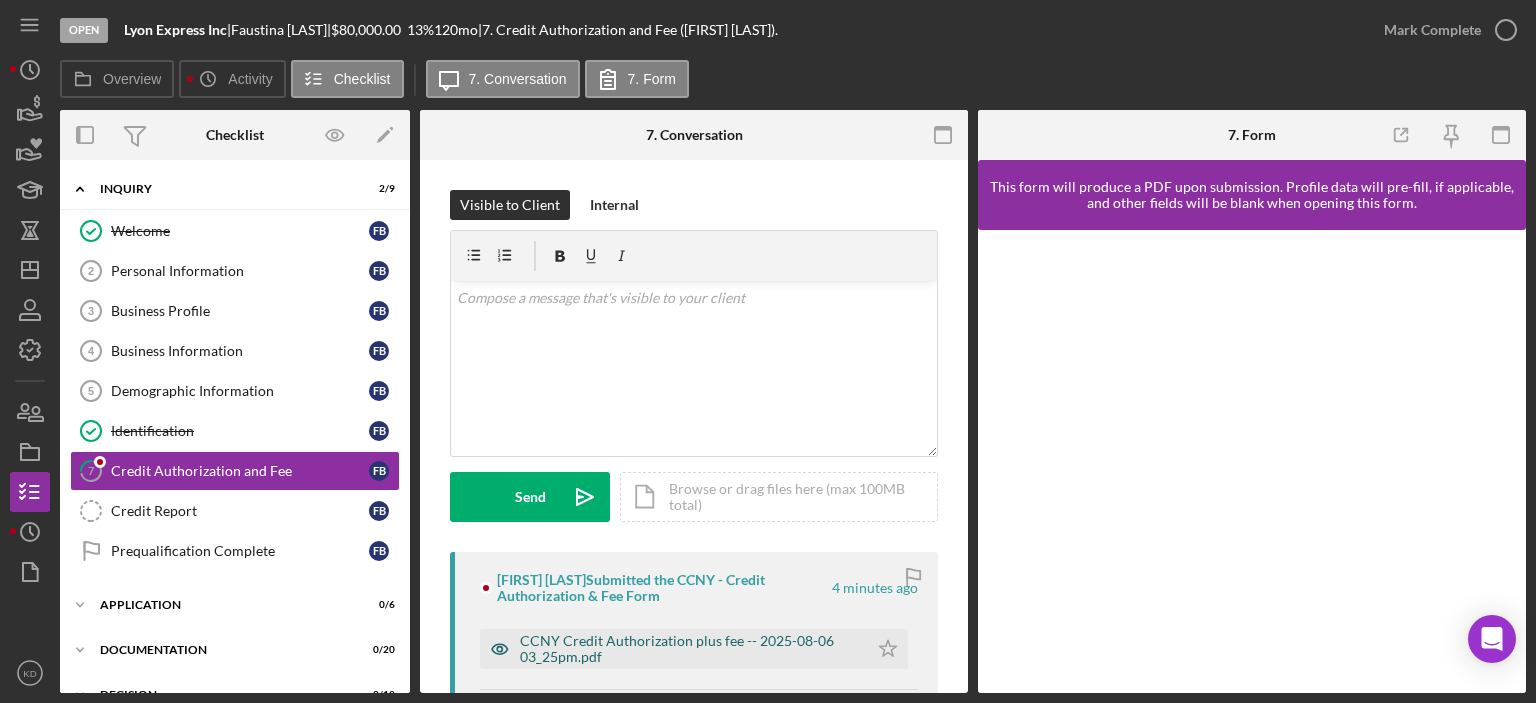 click on "CCNY Credit Authorization plus fee -- 2025-08-06 03_25pm.pdf" at bounding box center [689, 649] 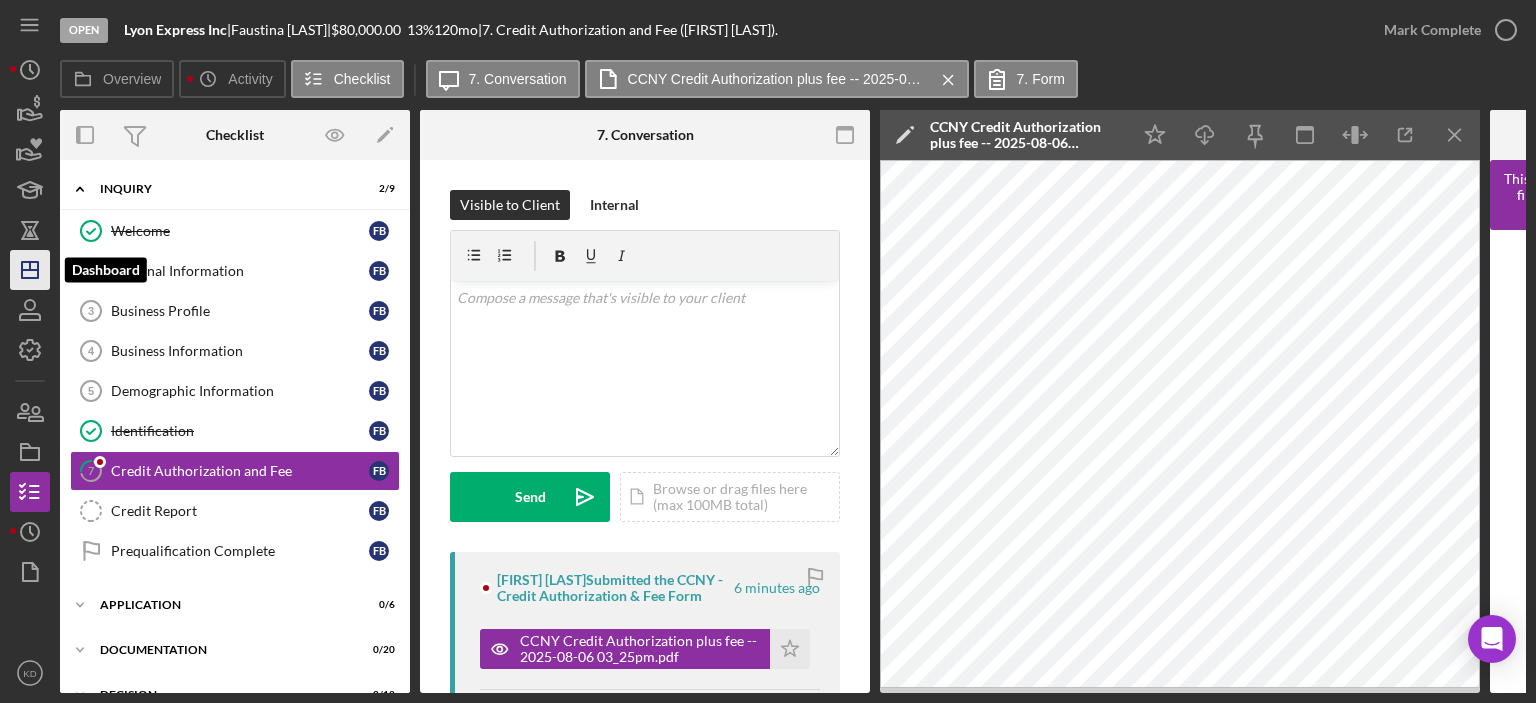 click 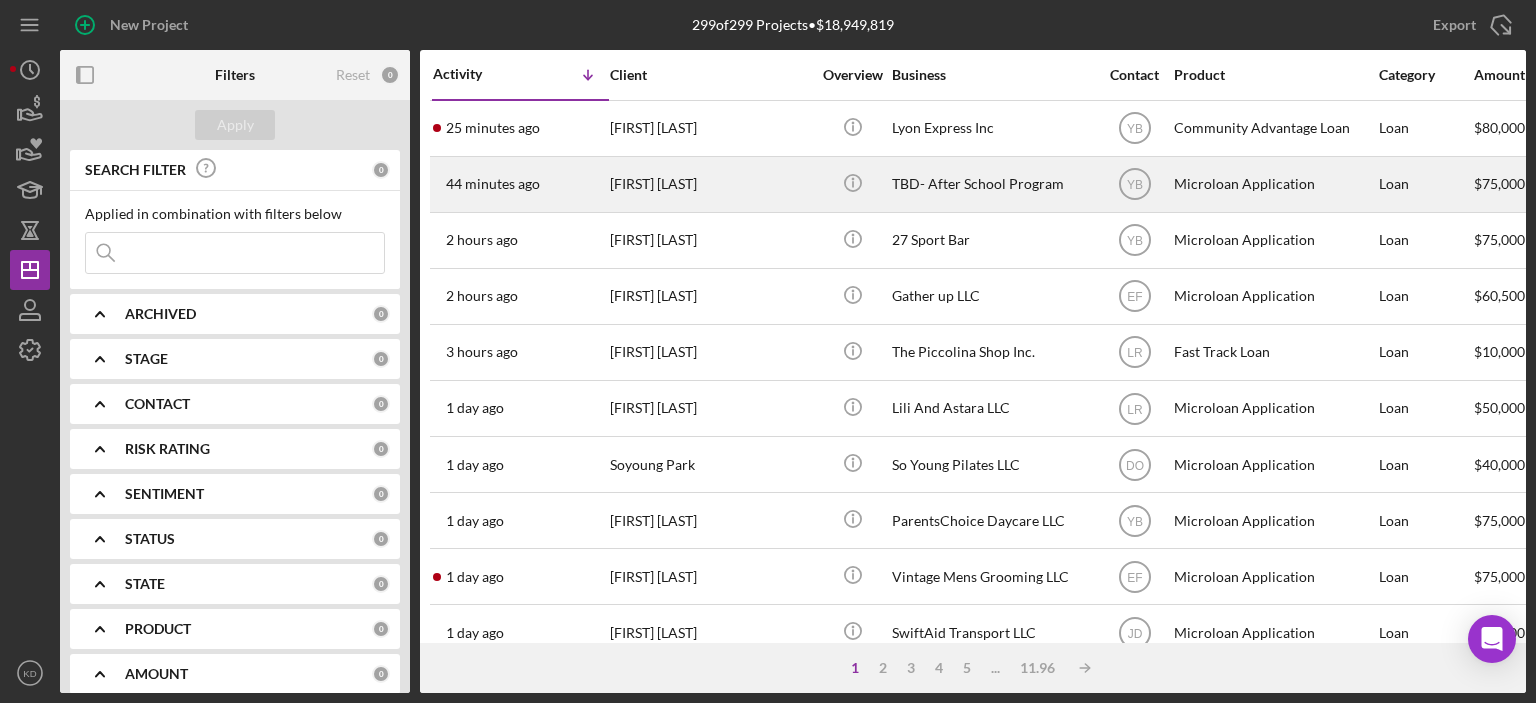 click on "TBD- After School Program" at bounding box center (992, 184) 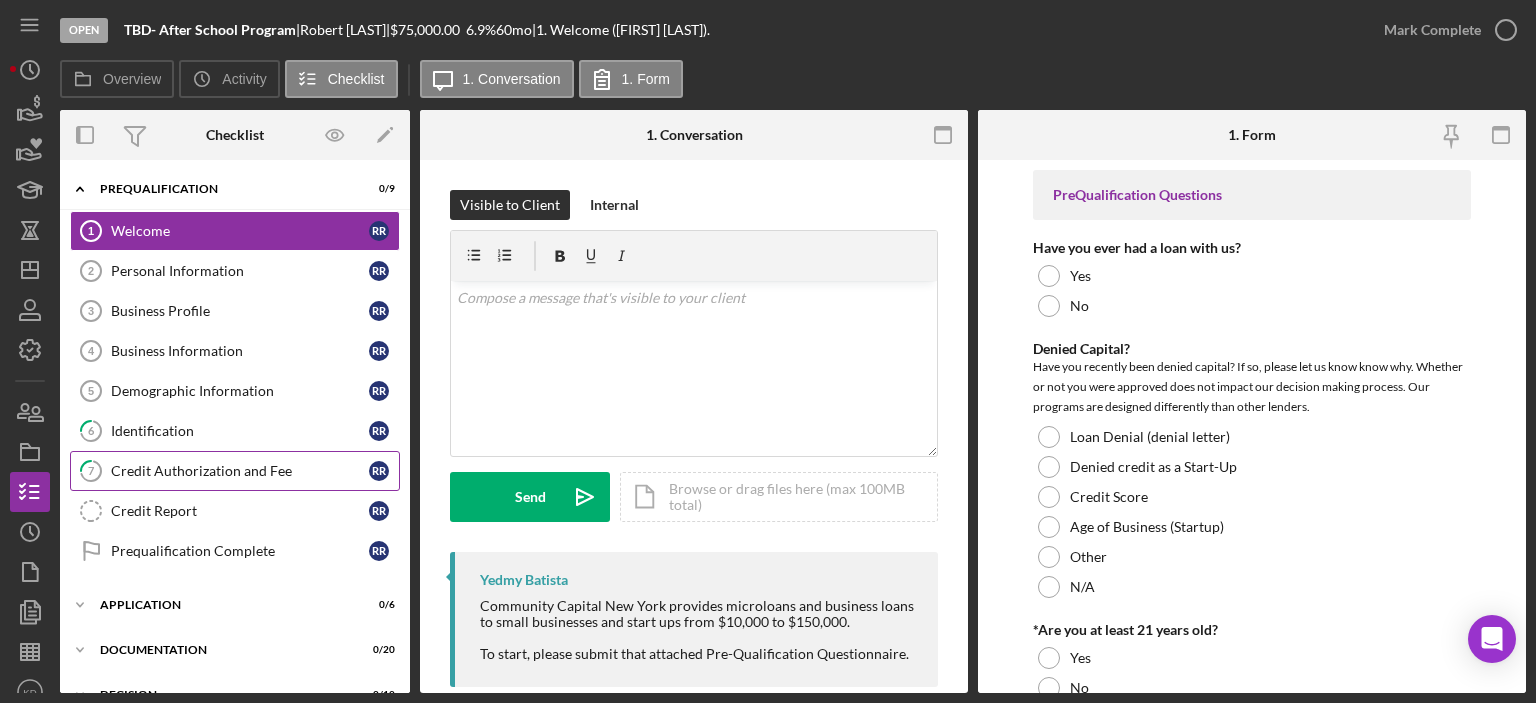 click on "Credit Authorization and Fee" at bounding box center (240, 471) 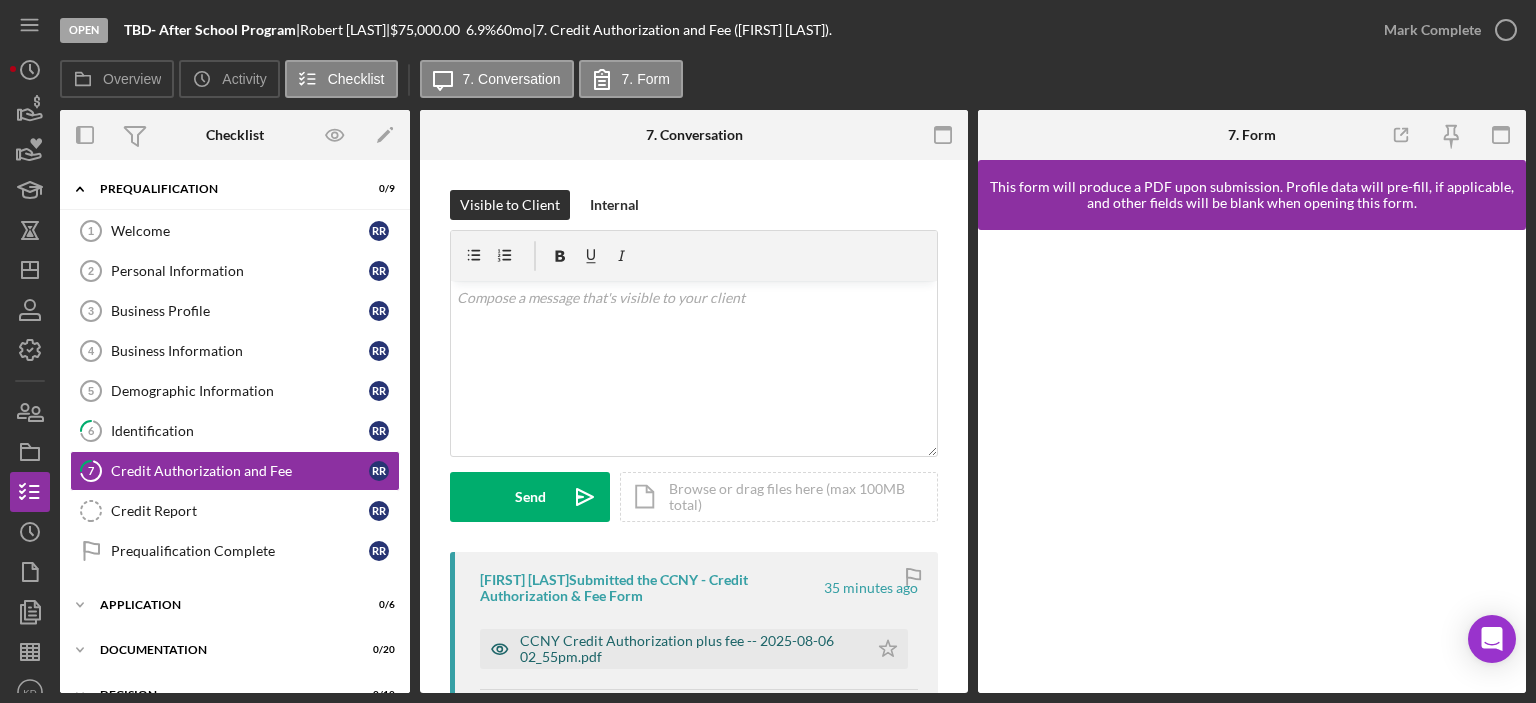 click on "CCNY Credit Authorization plus fee -- 2025-08-06 02_55pm.pdf" at bounding box center (689, 649) 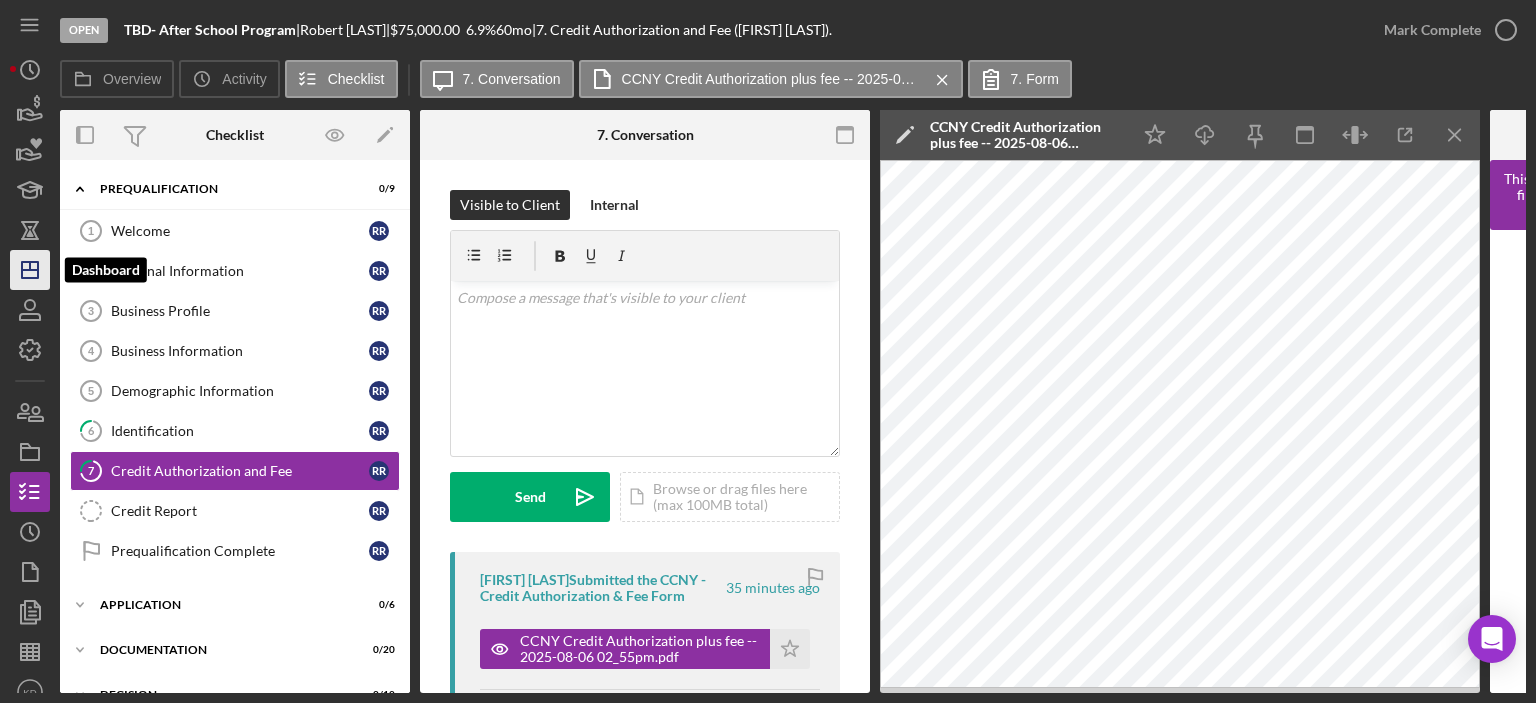 click on "Icon/Dashboard" 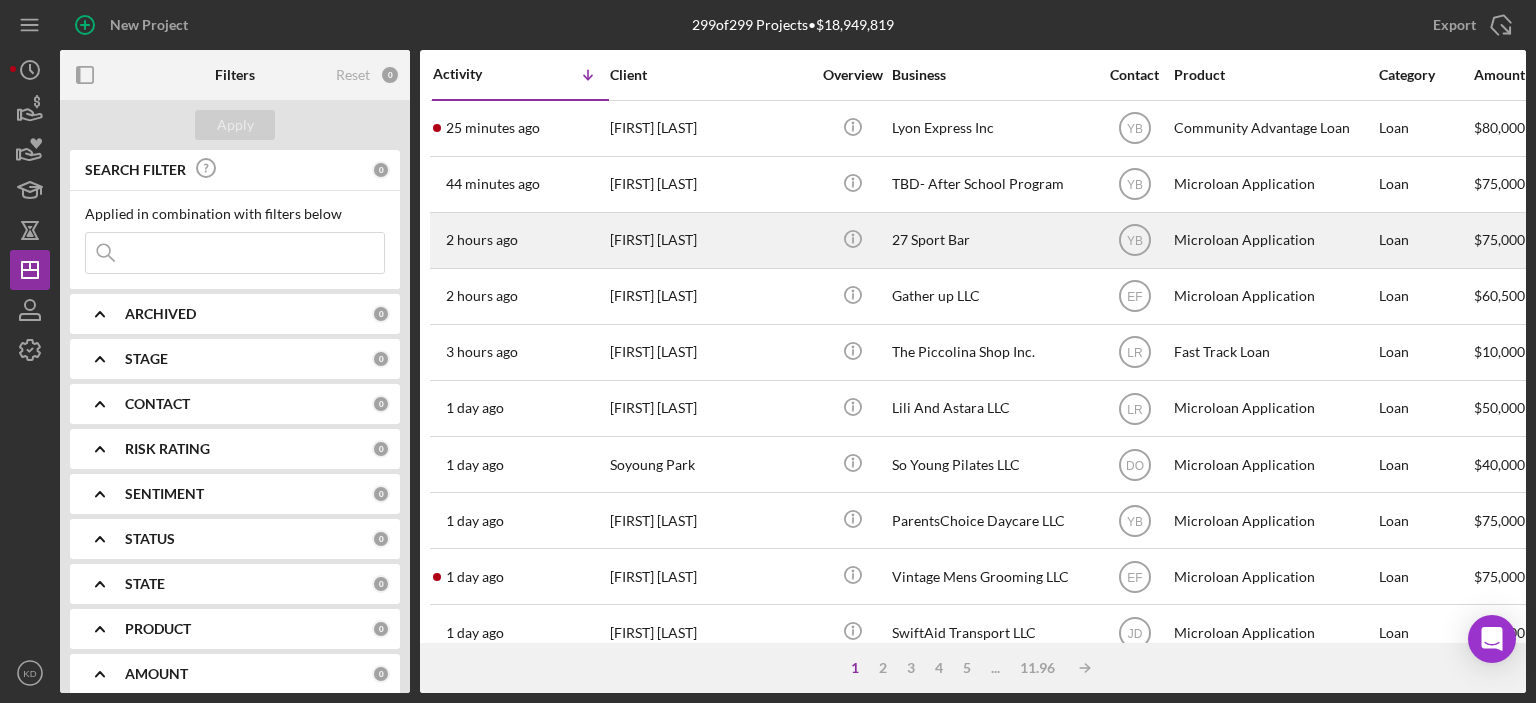 click on "27 Sport Bar" at bounding box center [992, 240] 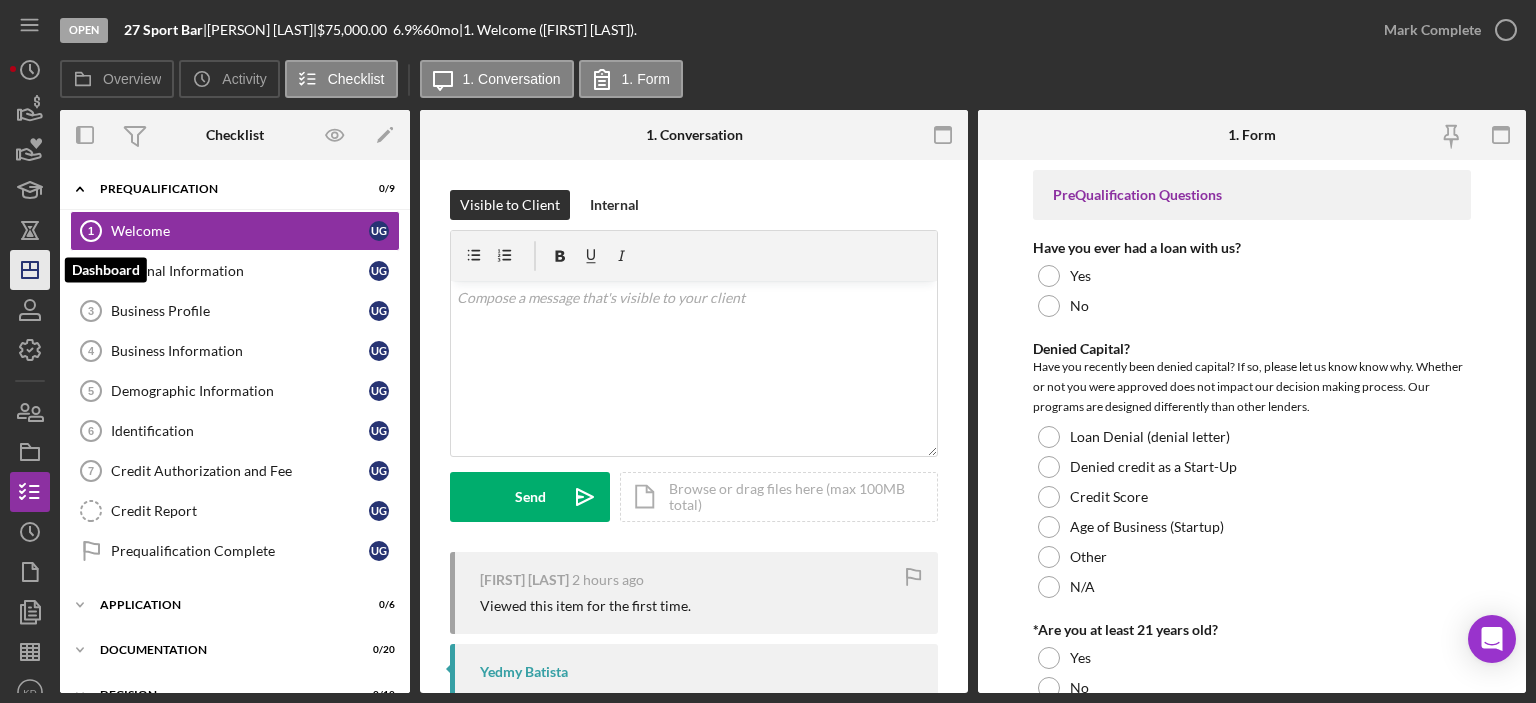 click on "Icon/Dashboard" 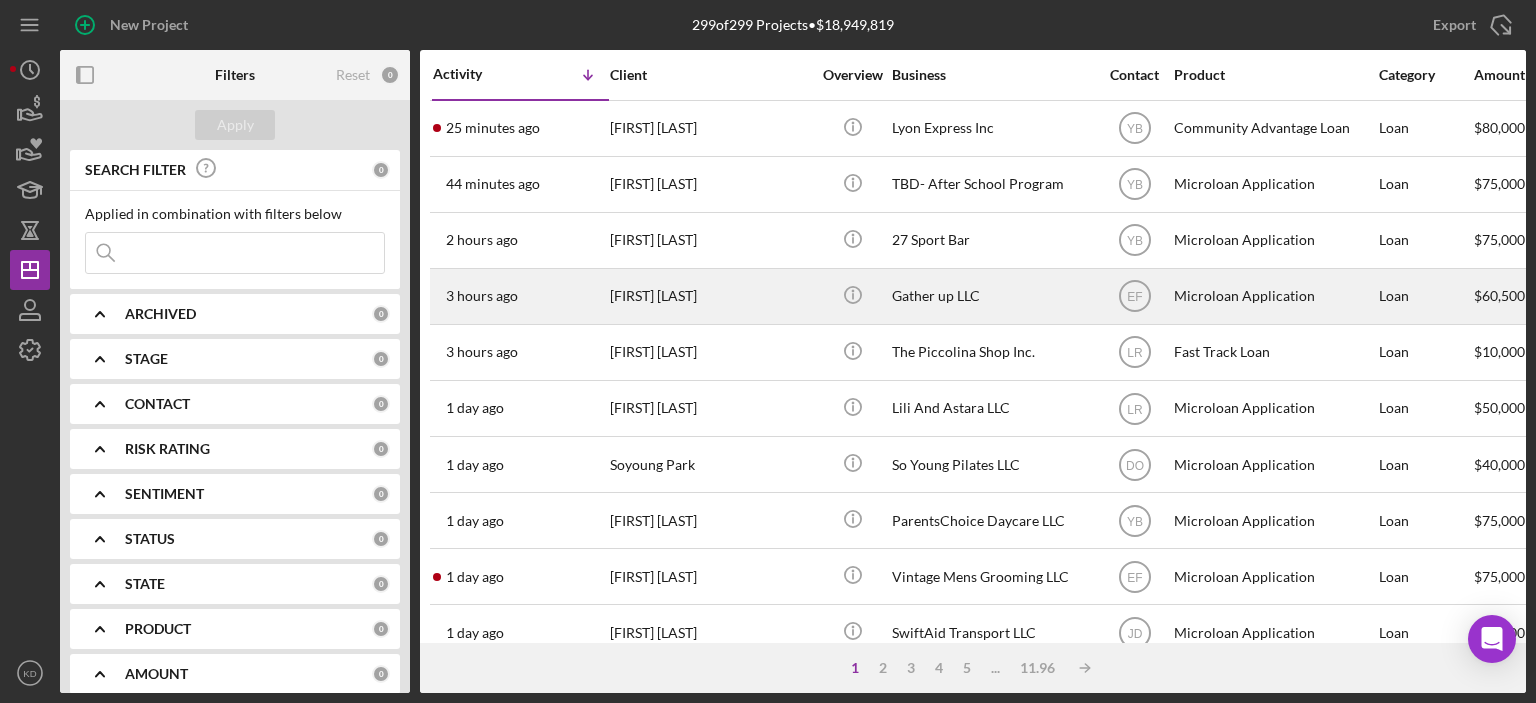click on "Gather up LLC" at bounding box center (992, 296) 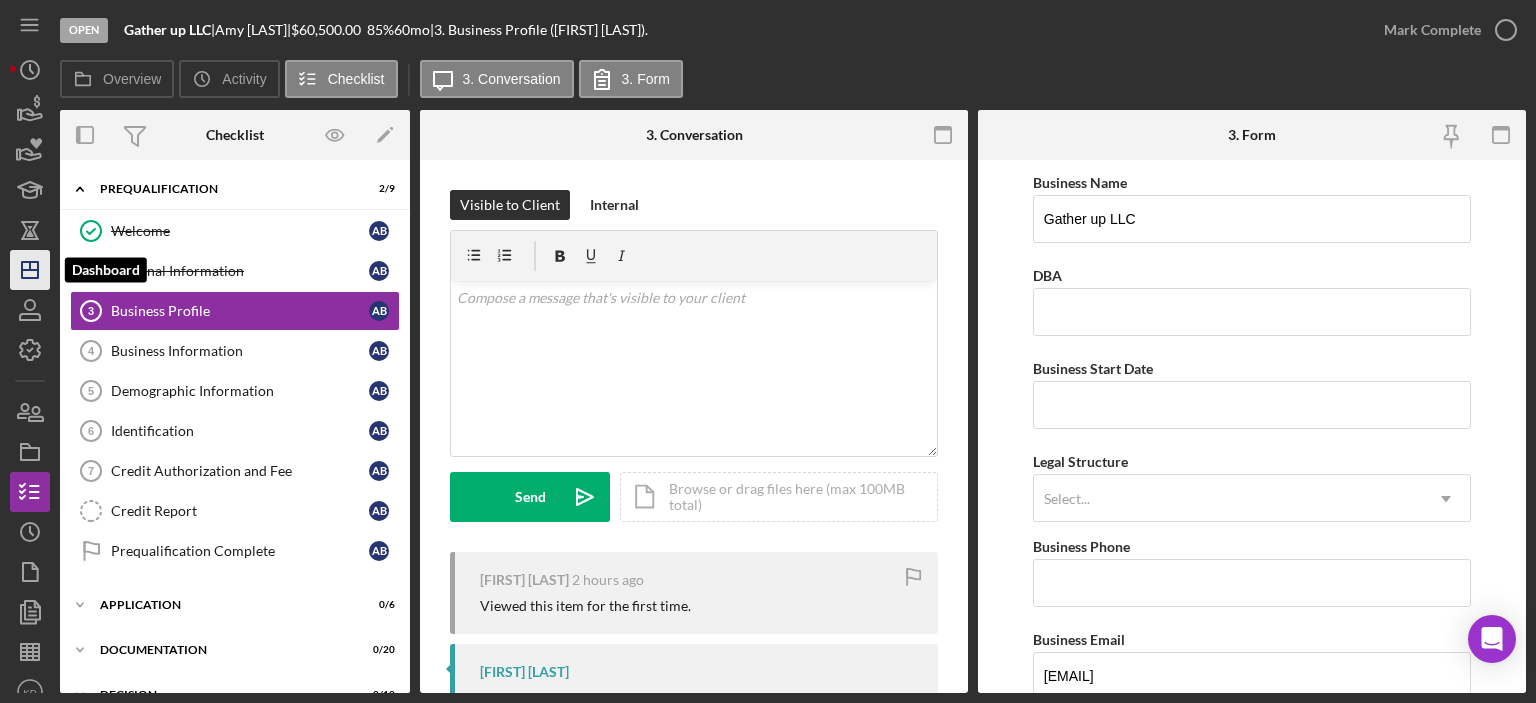 click on "Icon/Dashboard" 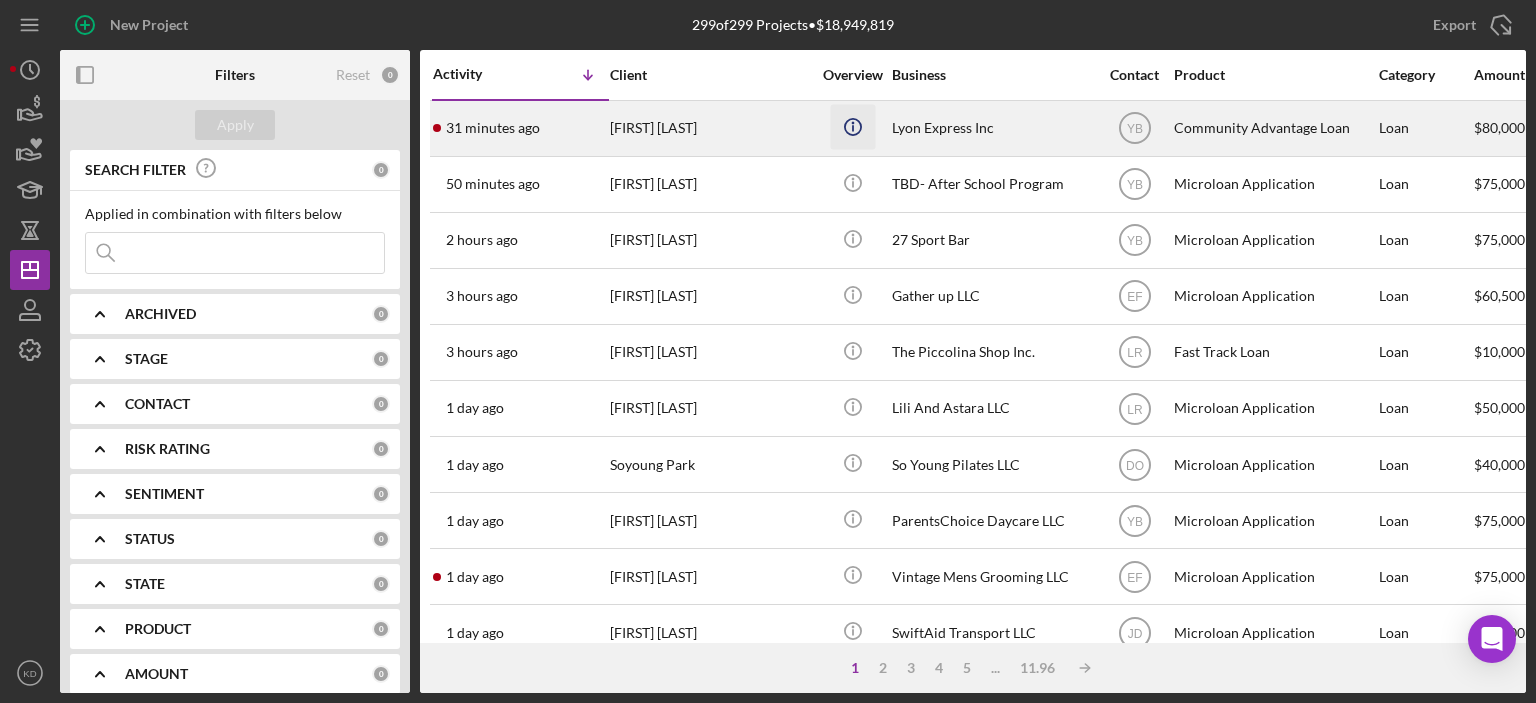 click on "Icon/Info" 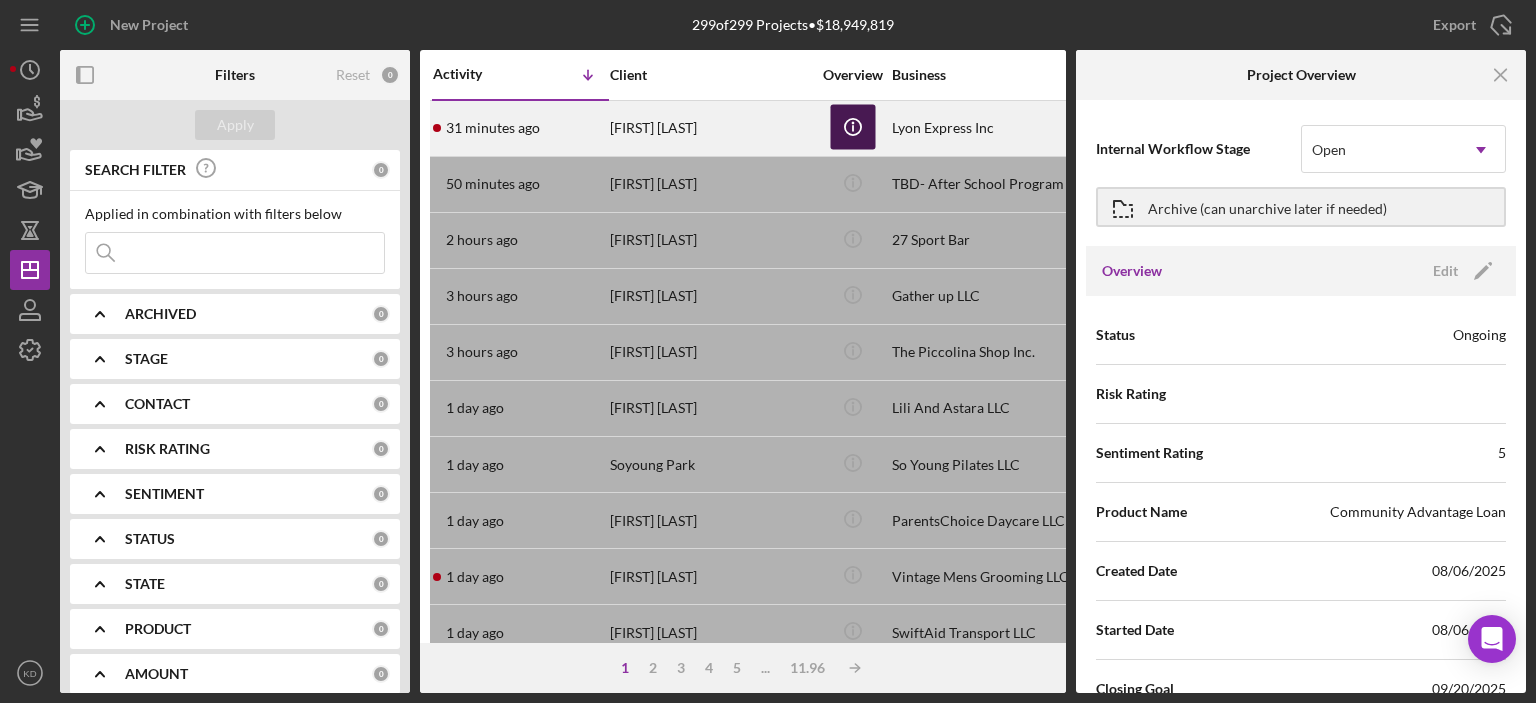 click on "Icon/Info" 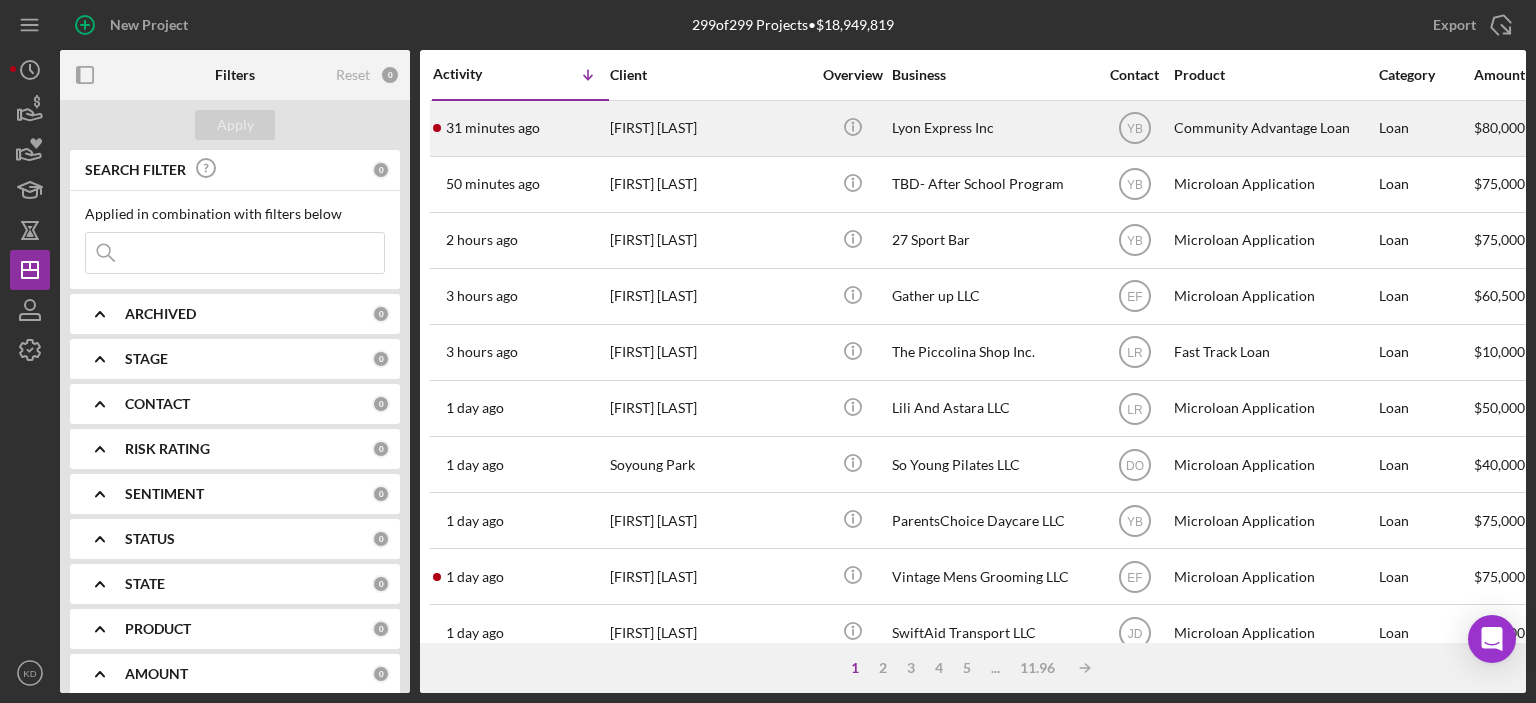 click on "Lyon Express Inc" at bounding box center (992, 128) 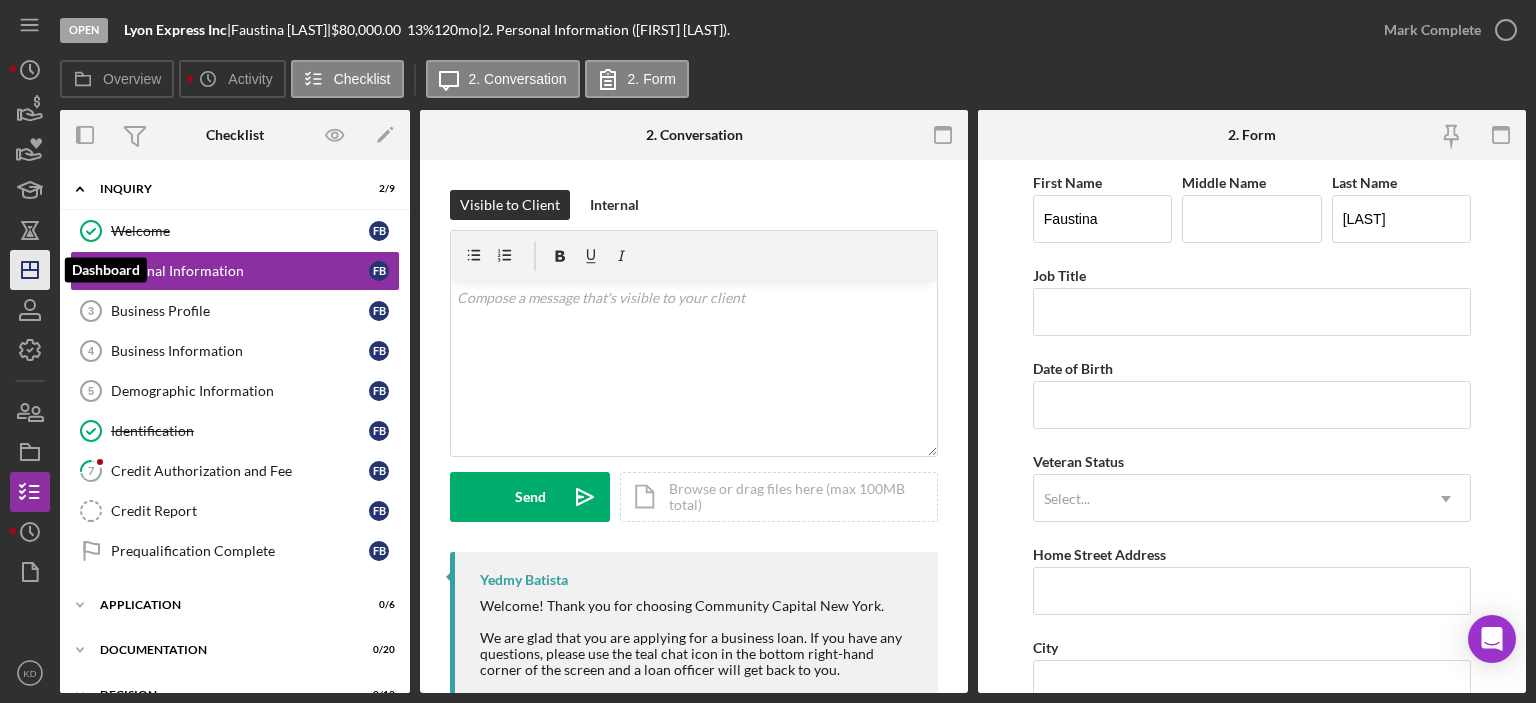 click on "Icon/Dashboard" 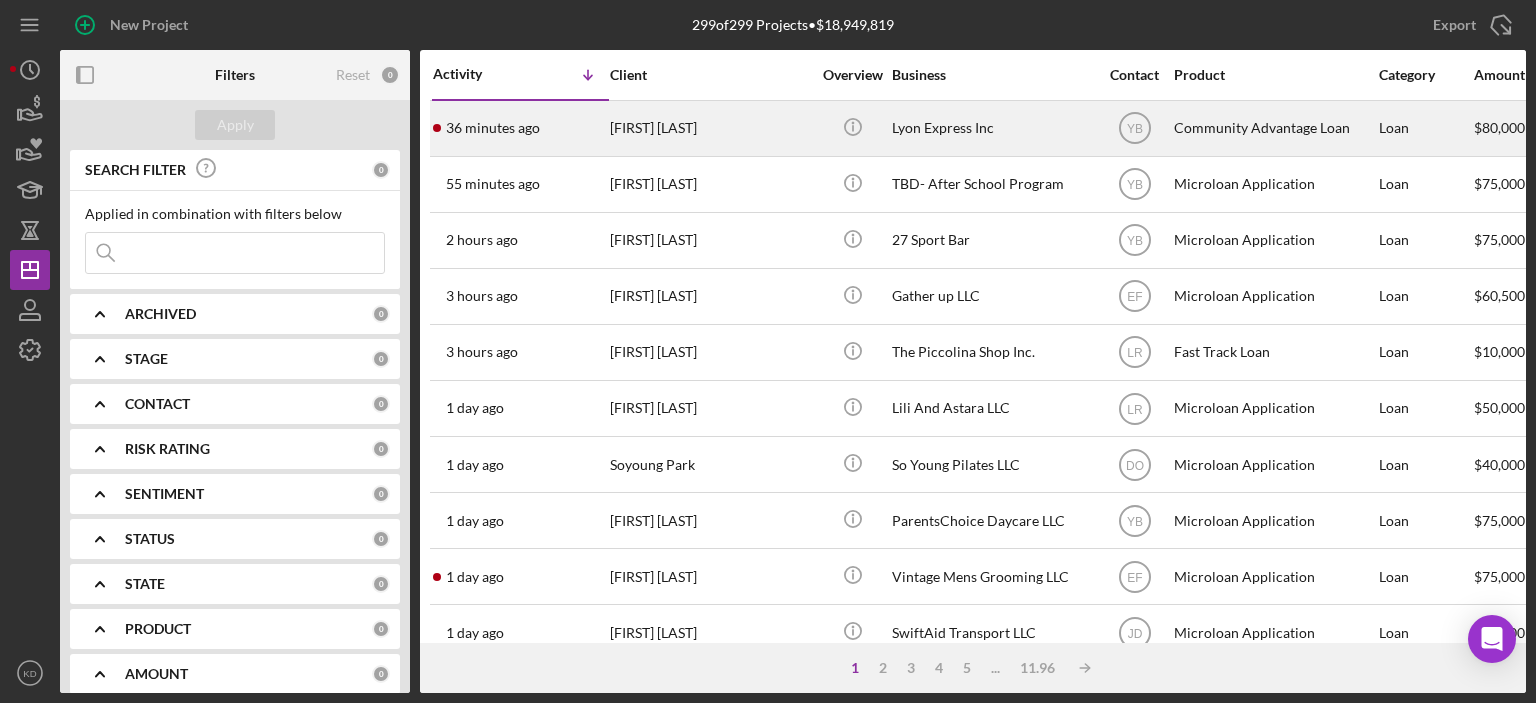 click on "Lyon Express Inc" at bounding box center [992, 128] 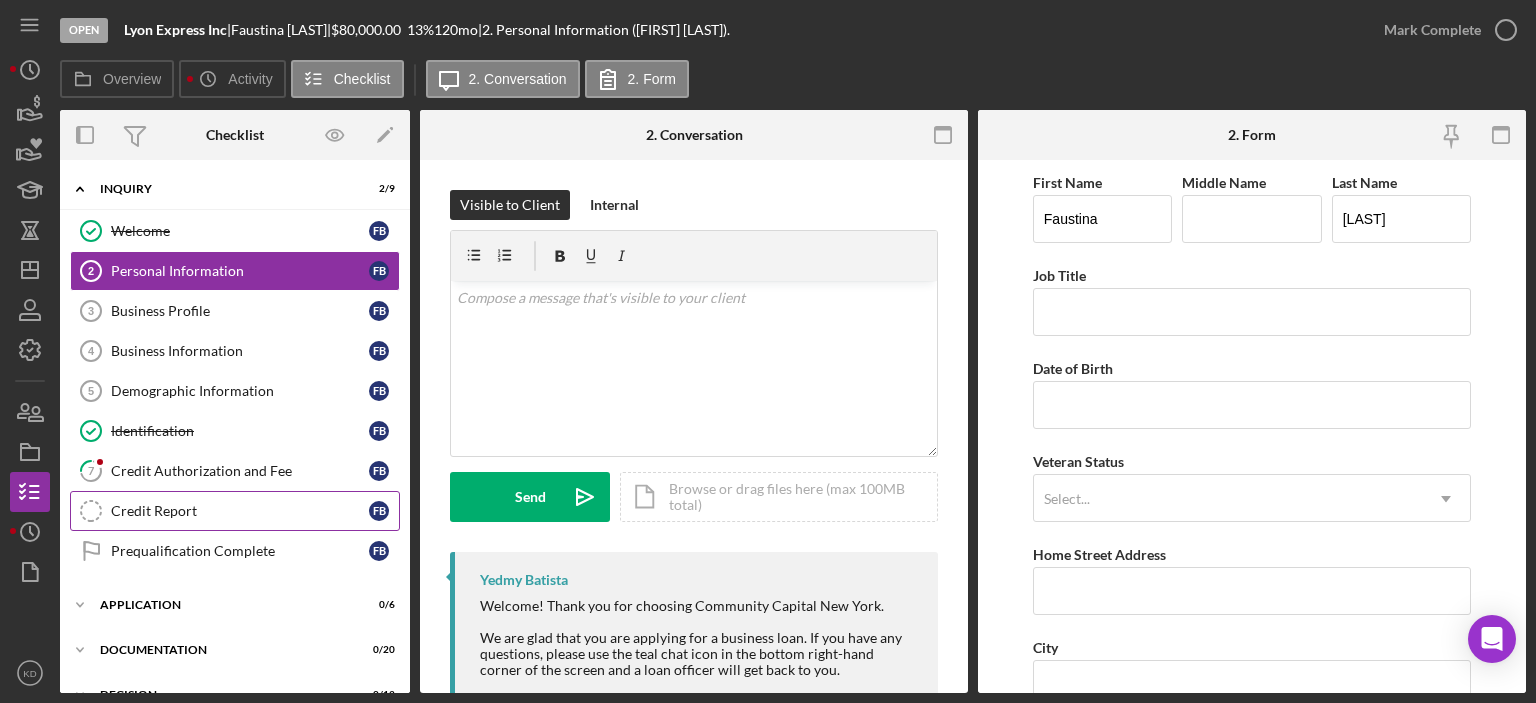 click on "Credit Report" at bounding box center (240, 511) 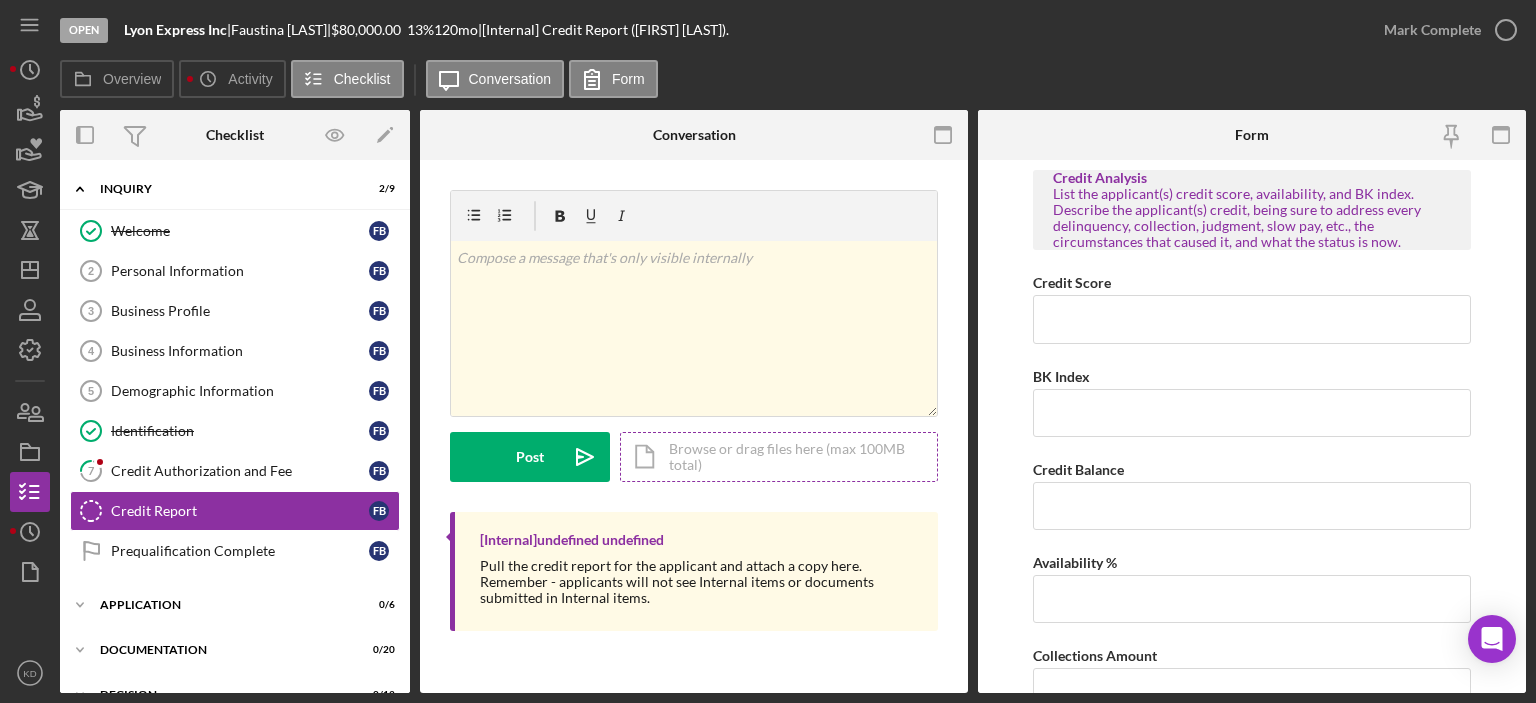 click on "Icon/Document Browse or drag files here (max 100MB total) Tap to choose files or take a photo" at bounding box center [779, 457] 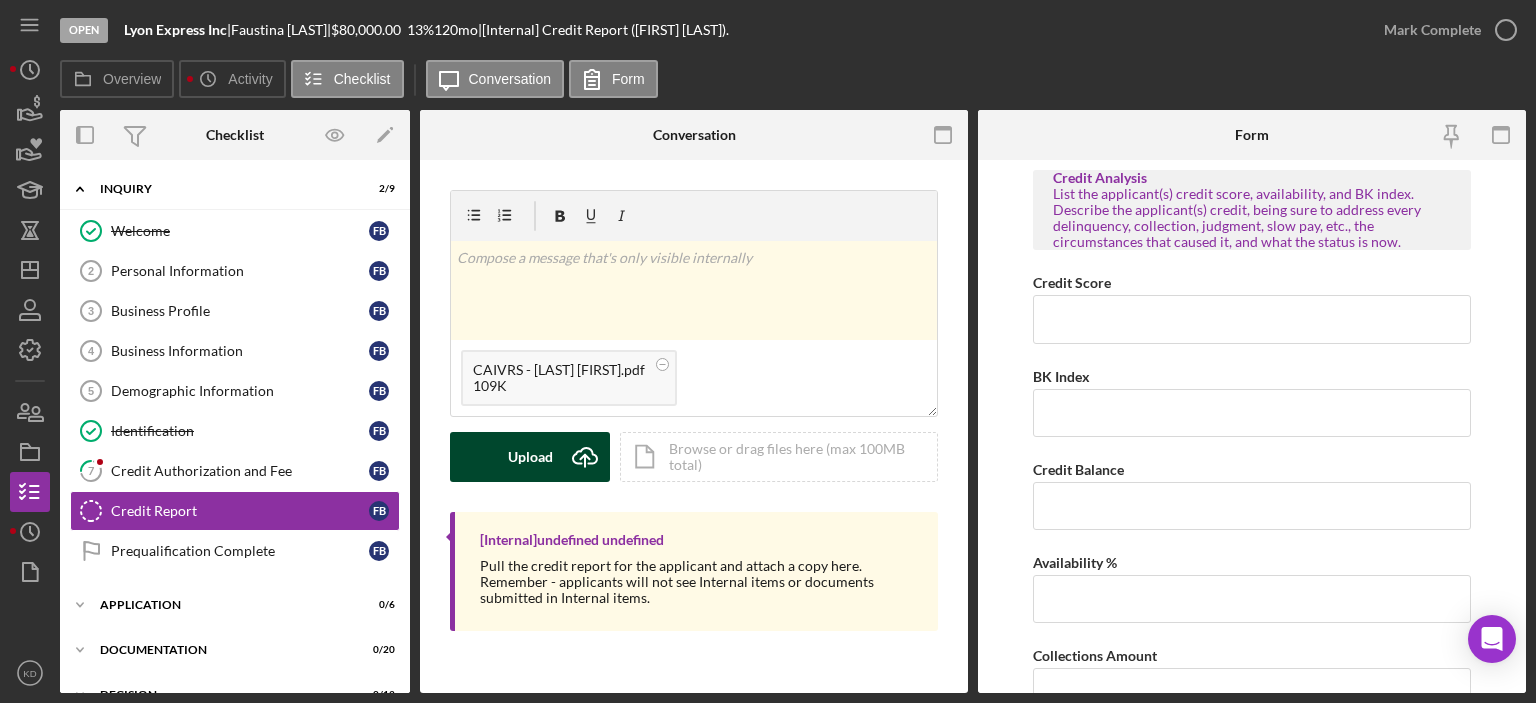click on "Icon/Upload" 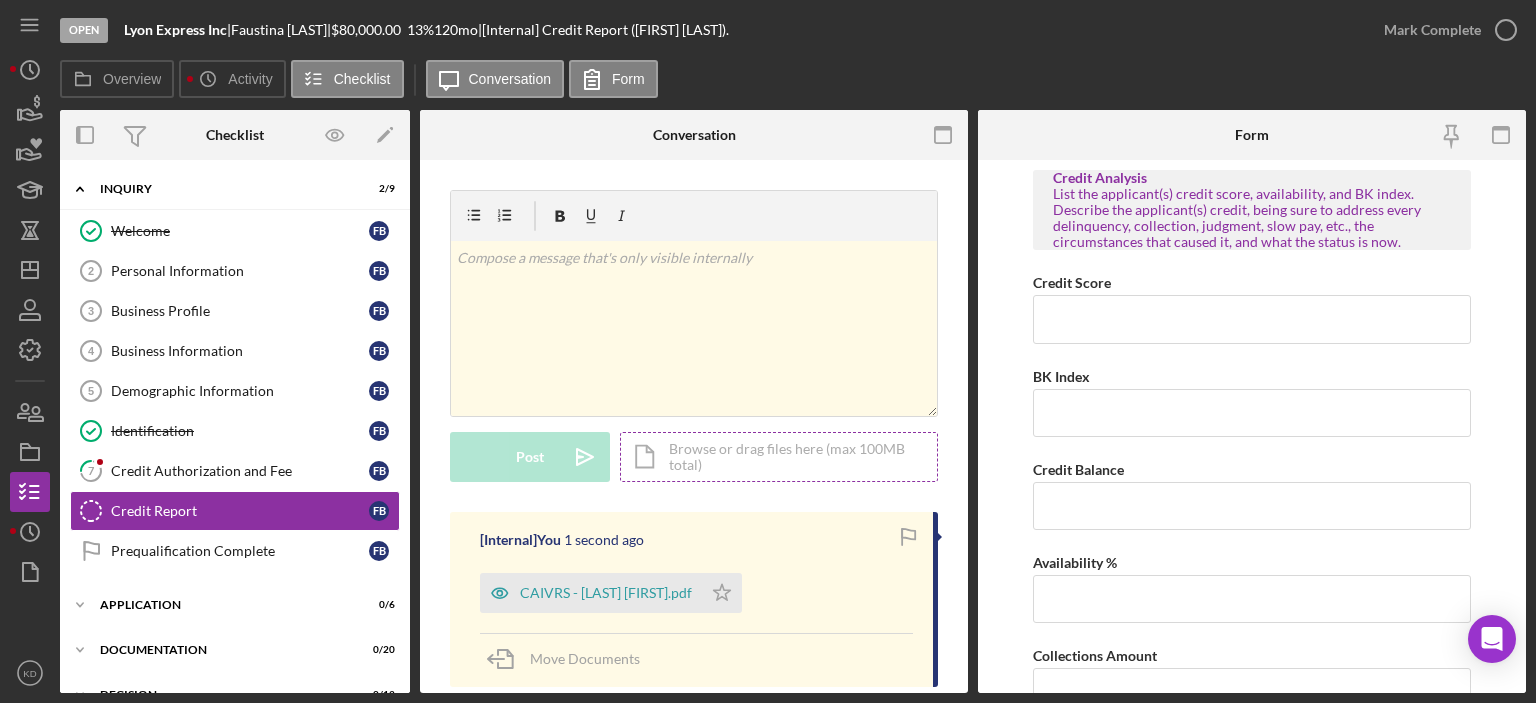 click on "Icon/Document Browse or drag files here (max 100MB total) Tap to choose files or take a photo" at bounding box center (779, 457) 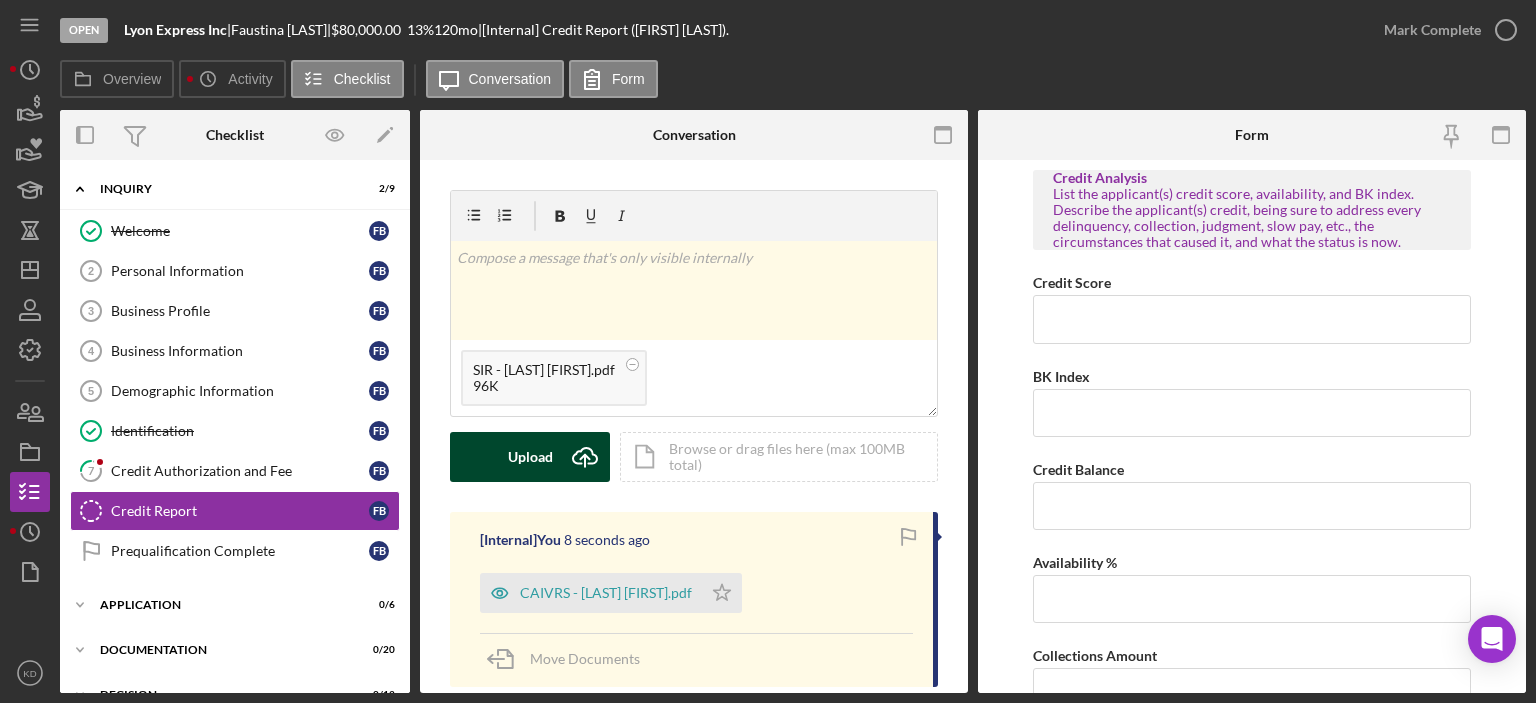 click on "Icon/Upload" 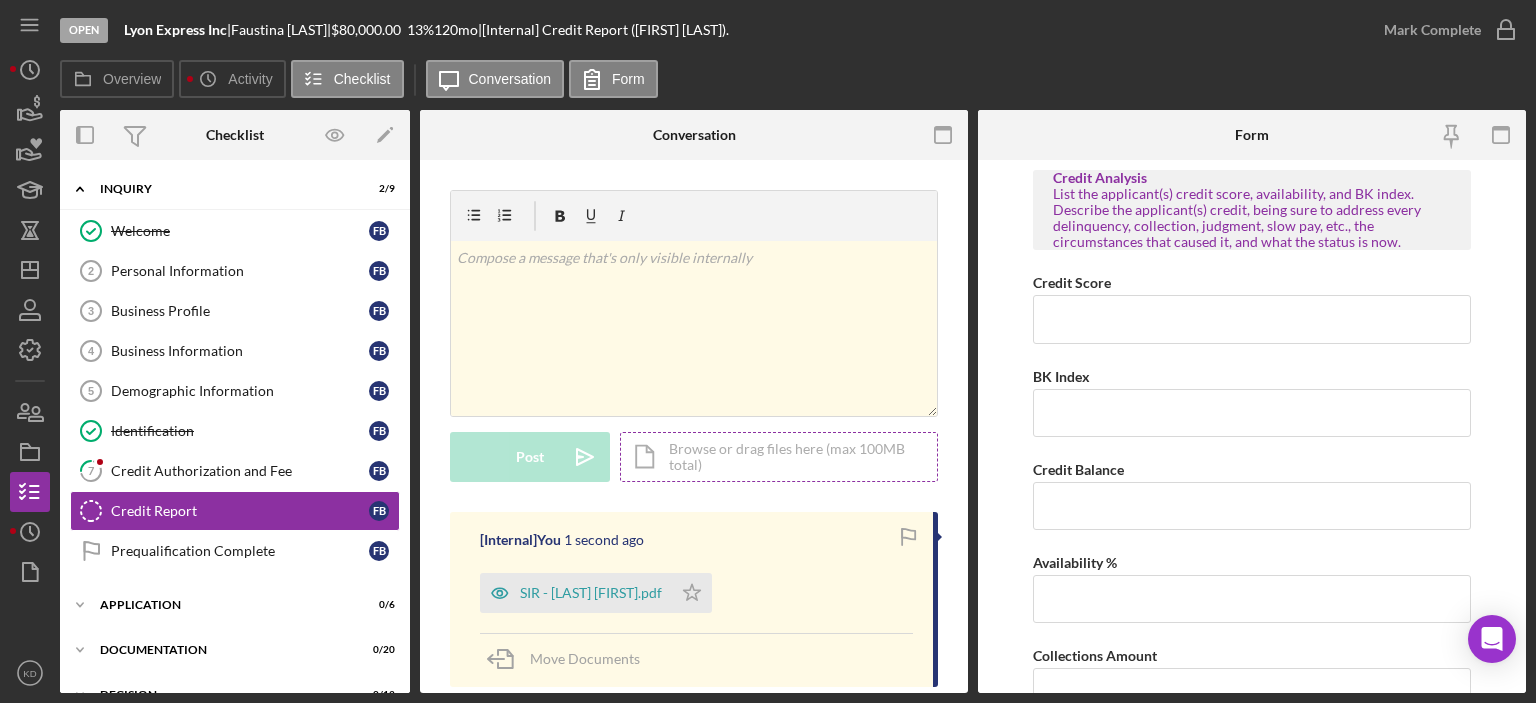 click on "Icon/Document Browse or drag files here (max 100MB total) Tap to choose files or take a photo" at bounding box center [779, 457] 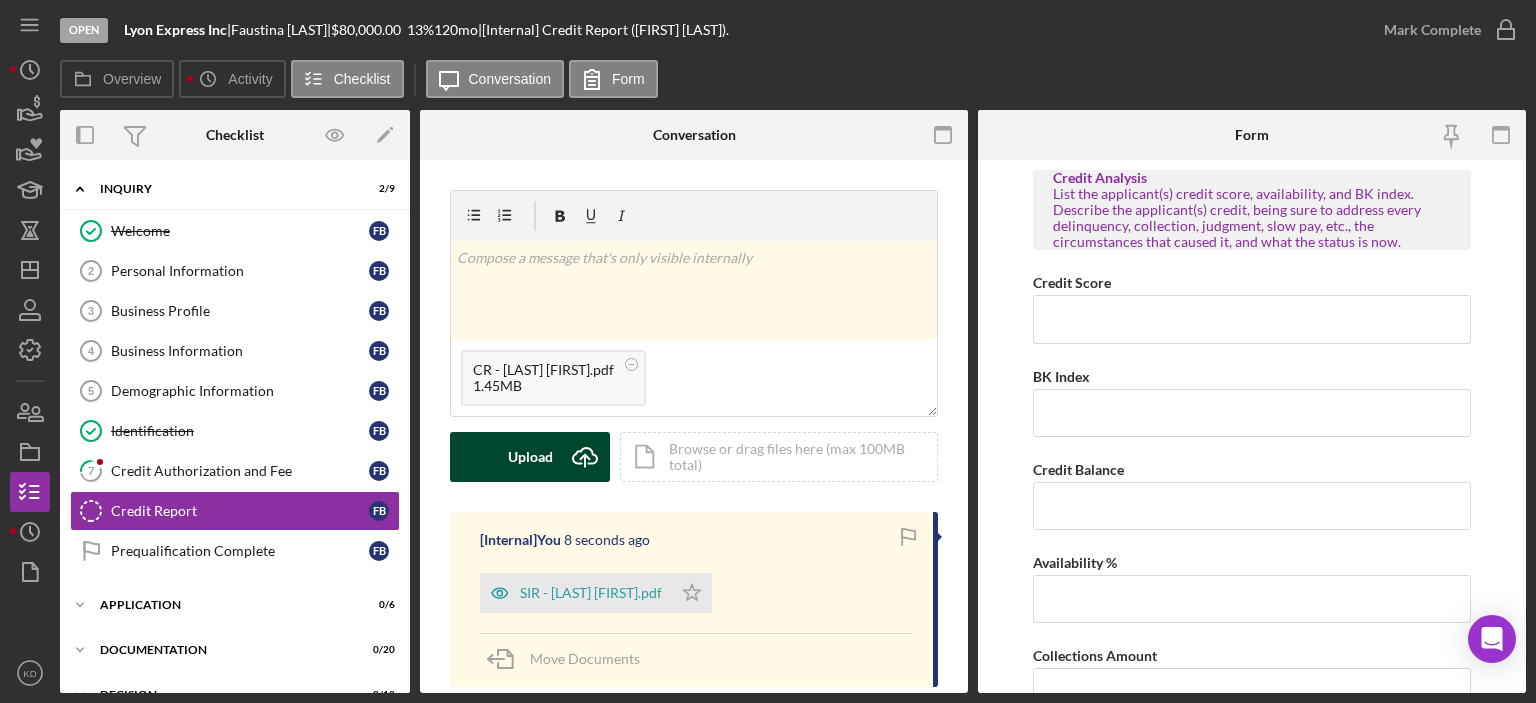 click on "Upload" at bounding box center [530, 457] 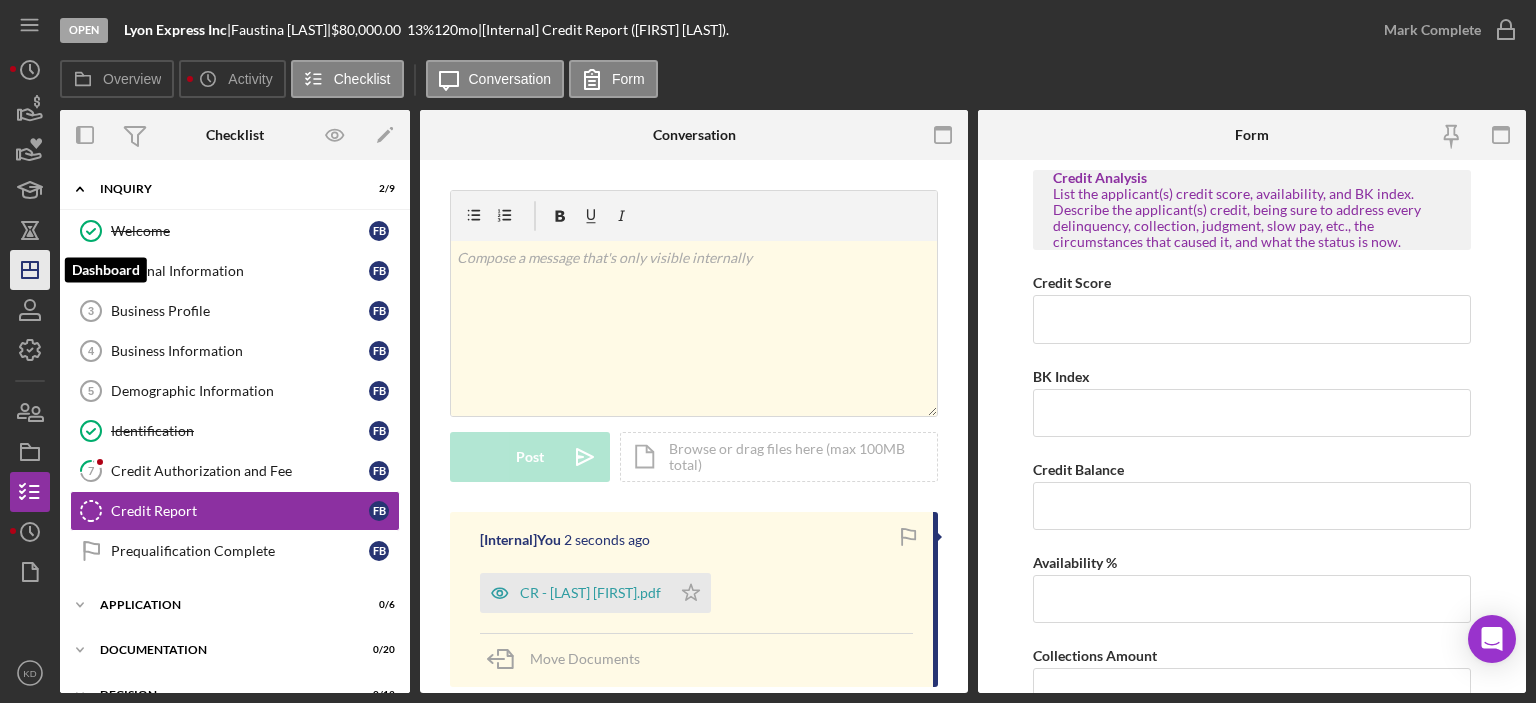 click on "Icon/Dashboard" 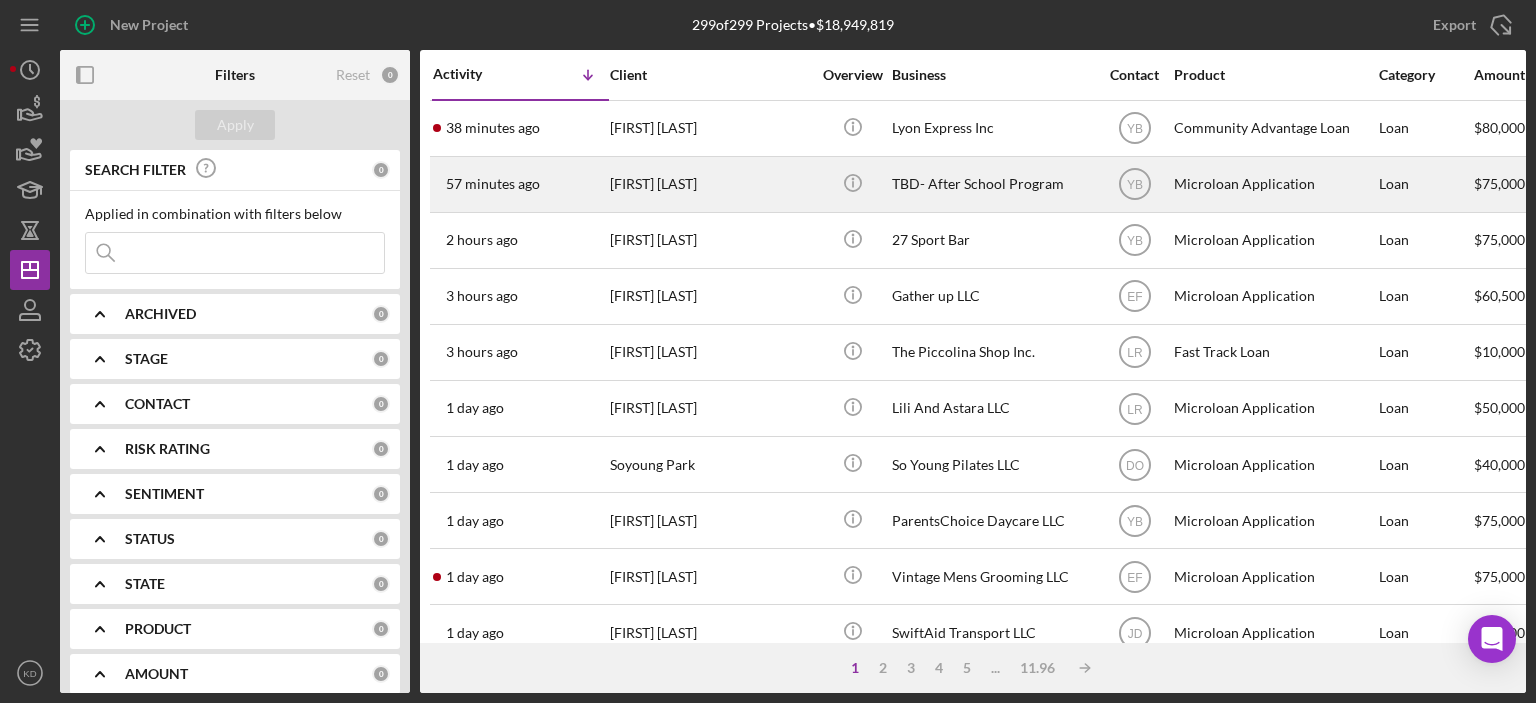 click on "TBD- After School Program" at bounding box center [992, 184] 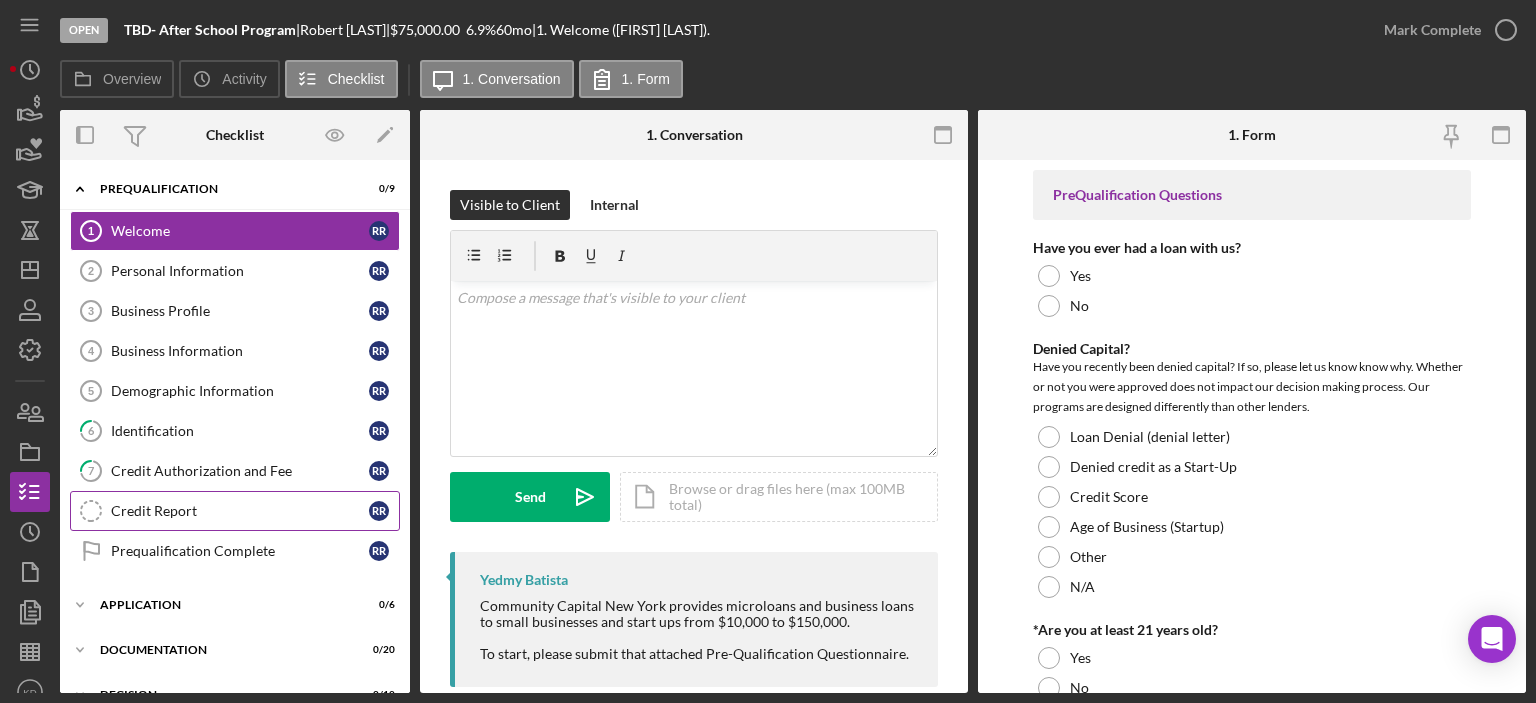 click on "Credit Report" at bounding box center (240, 511) 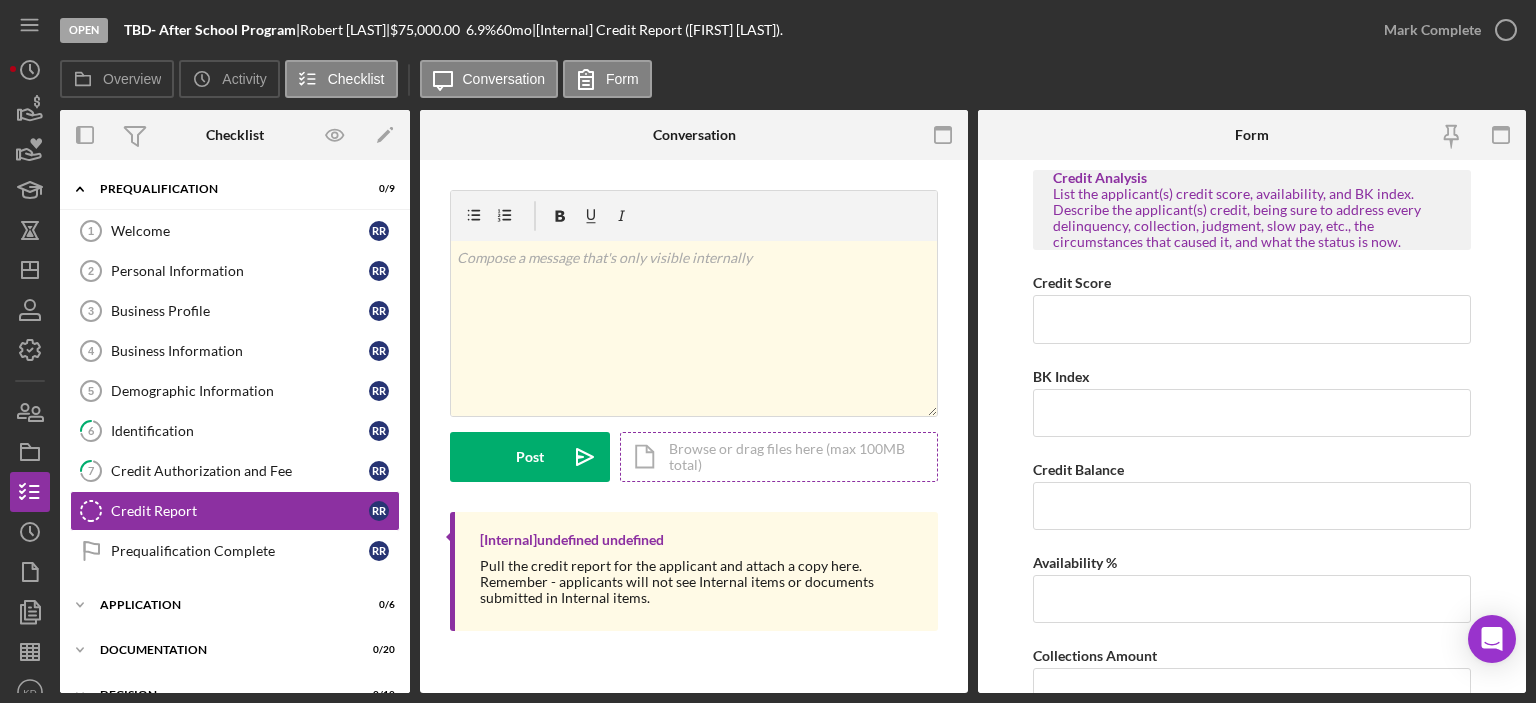 click on "Icon/Document Browse or drag files here (max 100MB total) Tap to choose files or take a photo" at bounding box center (779, 457) 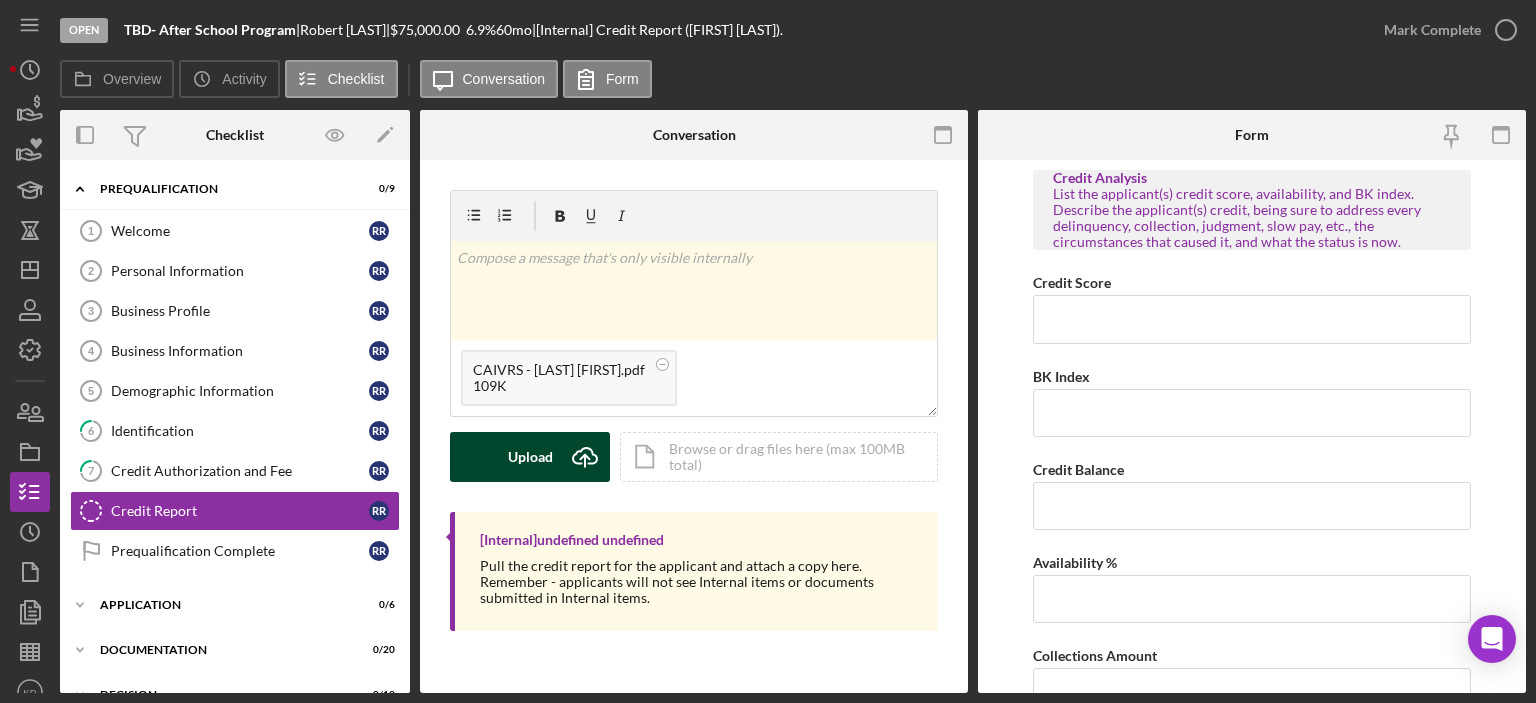 click on "Upload" at bounding box center (530, 457) 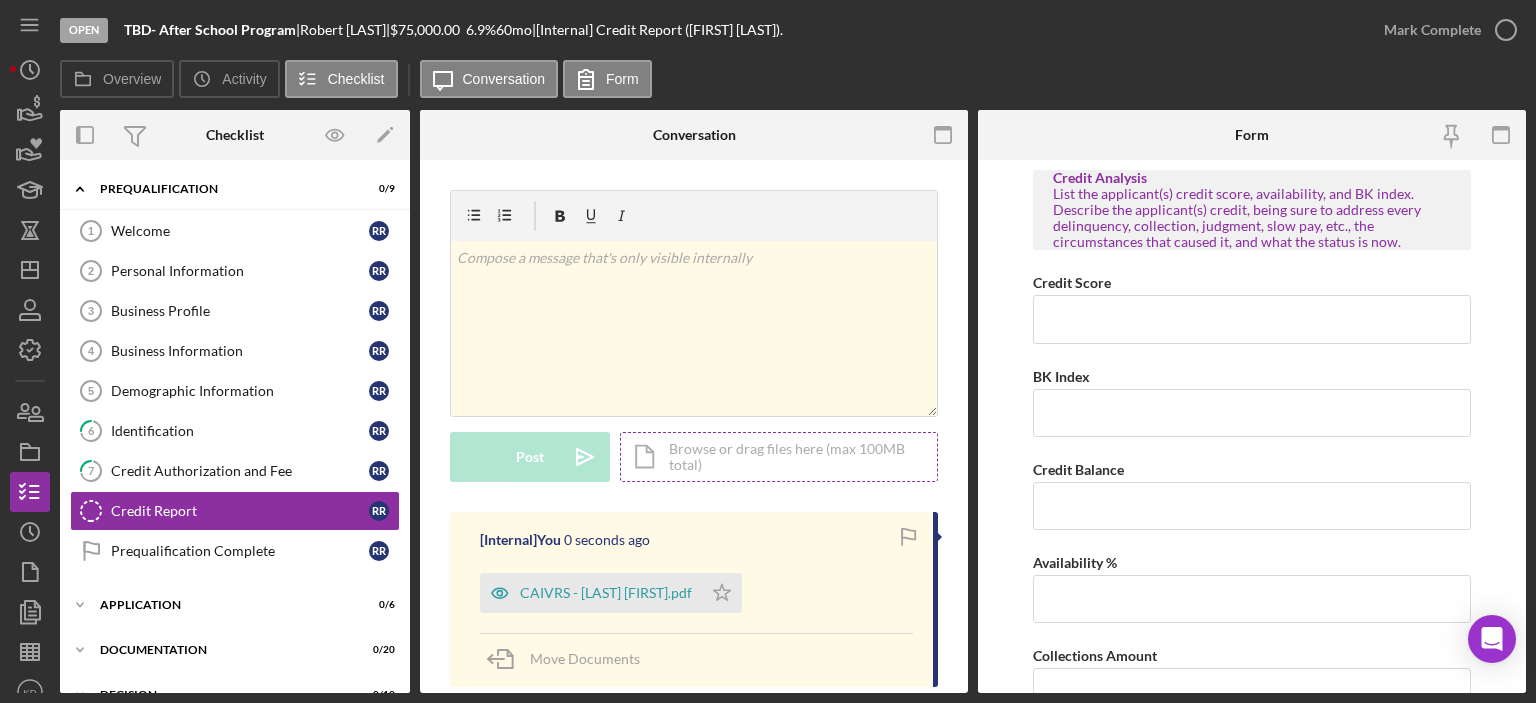 click on "Icon/Document Browse or drag files here (max 100MB total) Tap to choose files or take a photo" at bounding box center (779, 457) 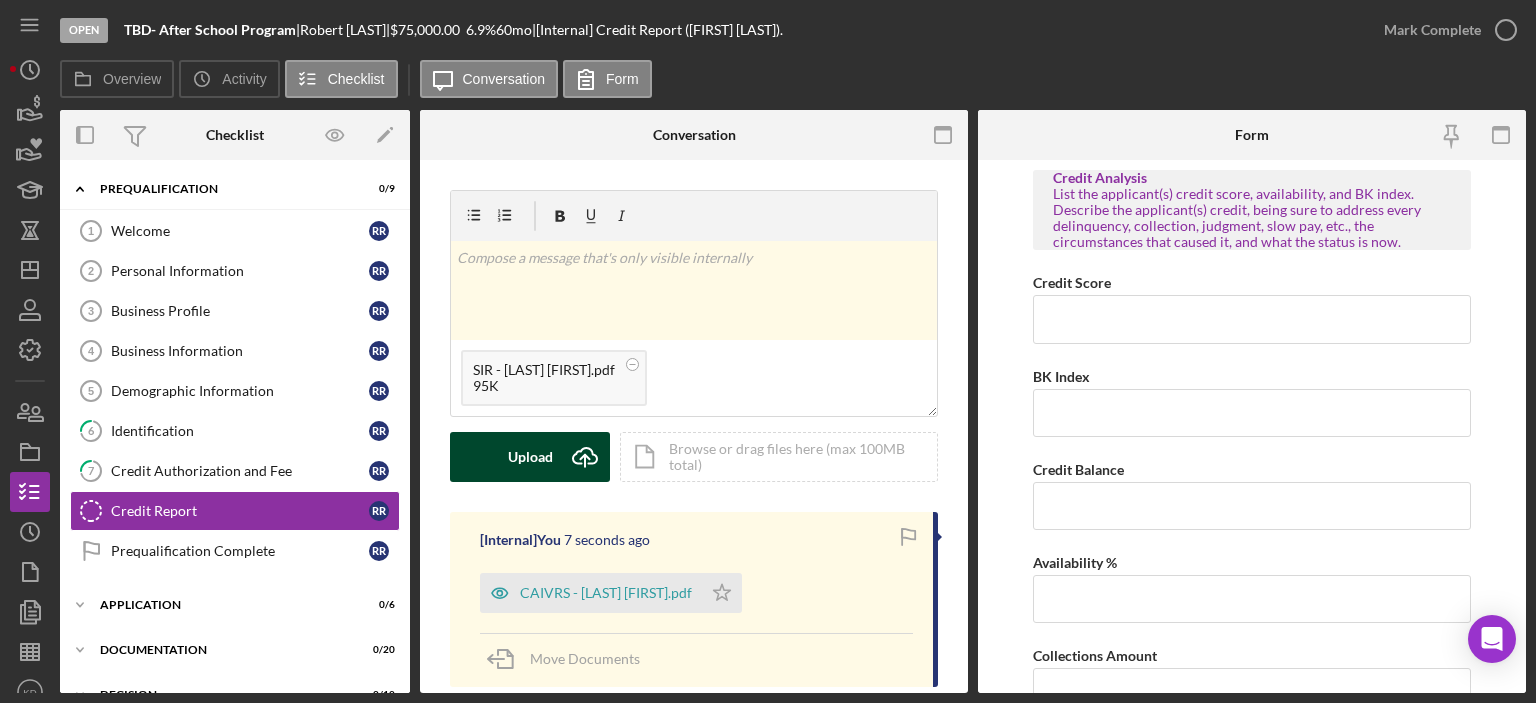 click on "Upload Icon/Upload" at bounding box center (530, 457) 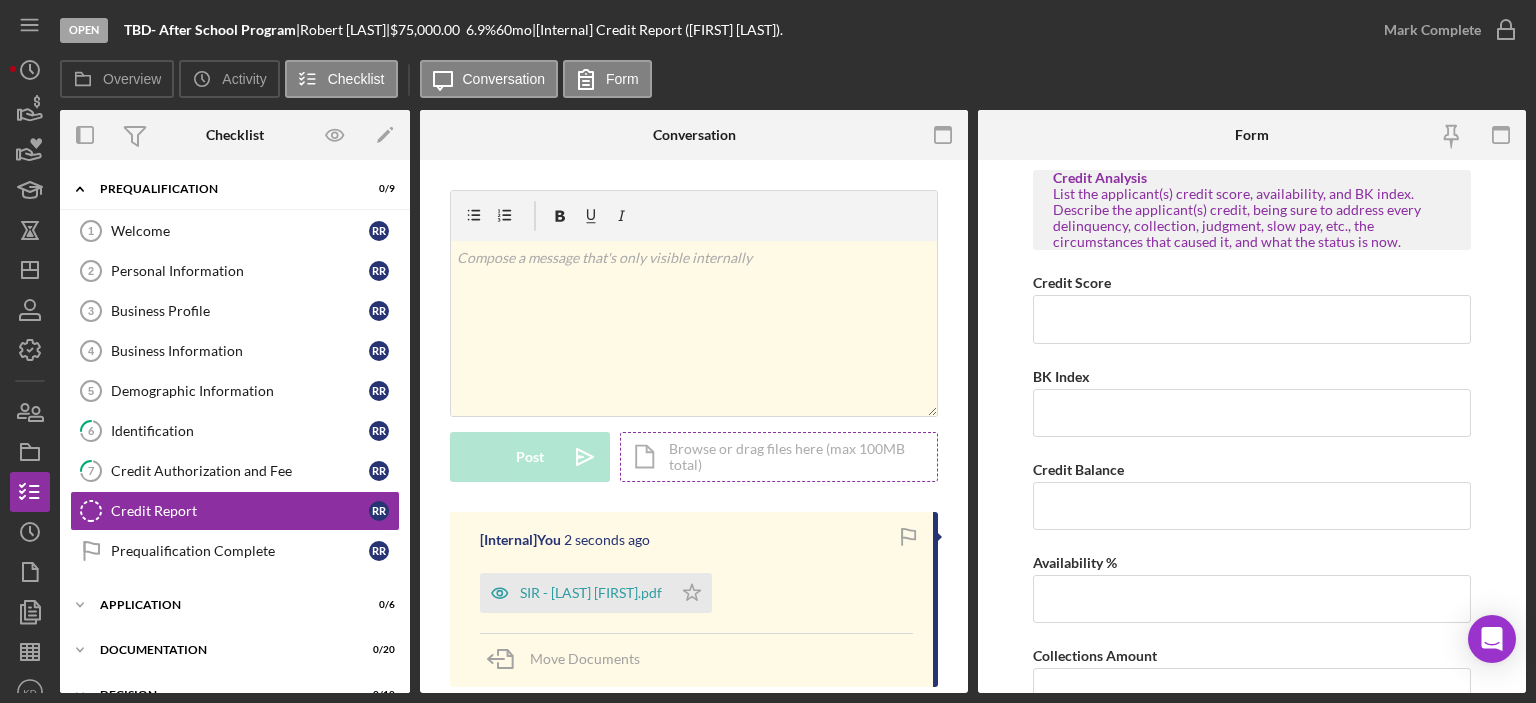 click on "Icon/Document Browse or drag files here (max 100MB total) Tap to choose files or take a photo" at bounding box center (779, 457) 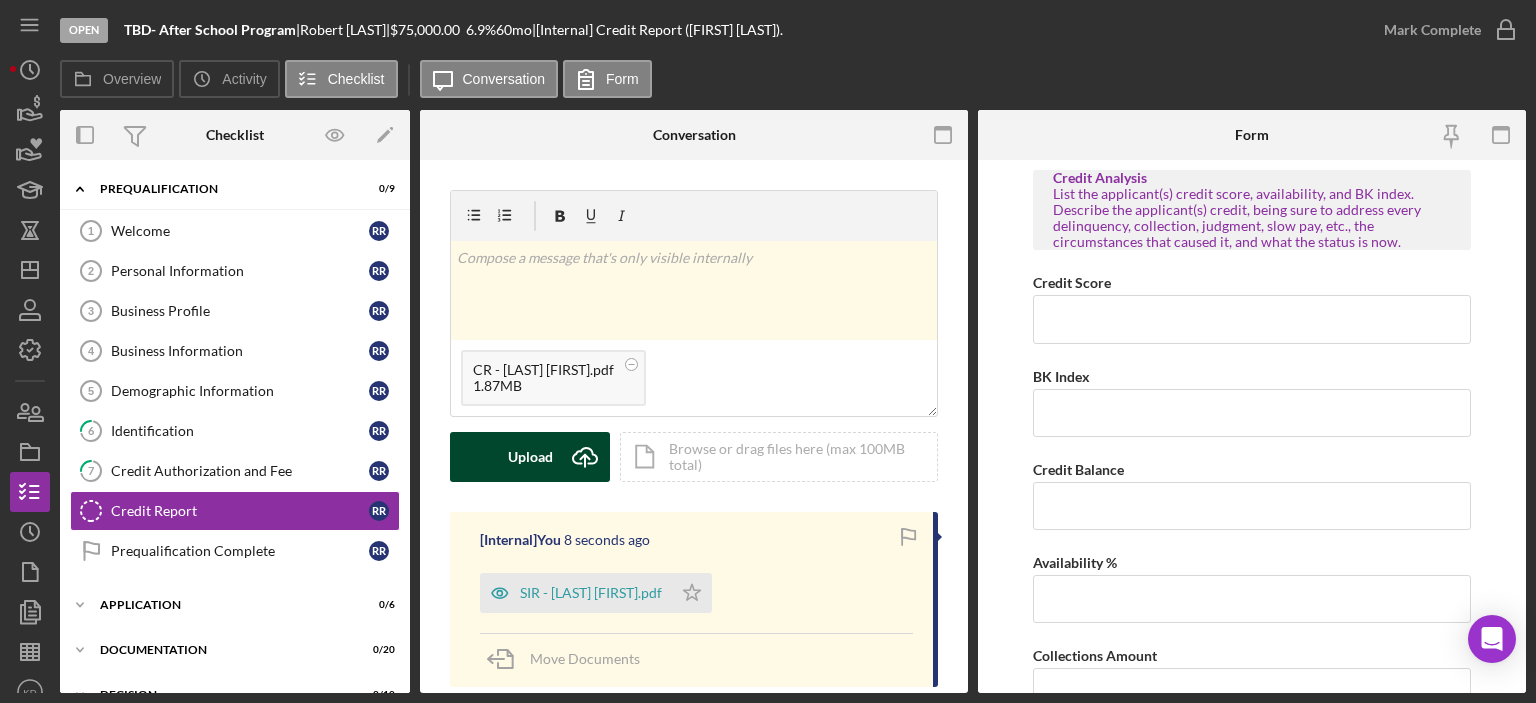click on "Upload" at bounding box center (530, 457) 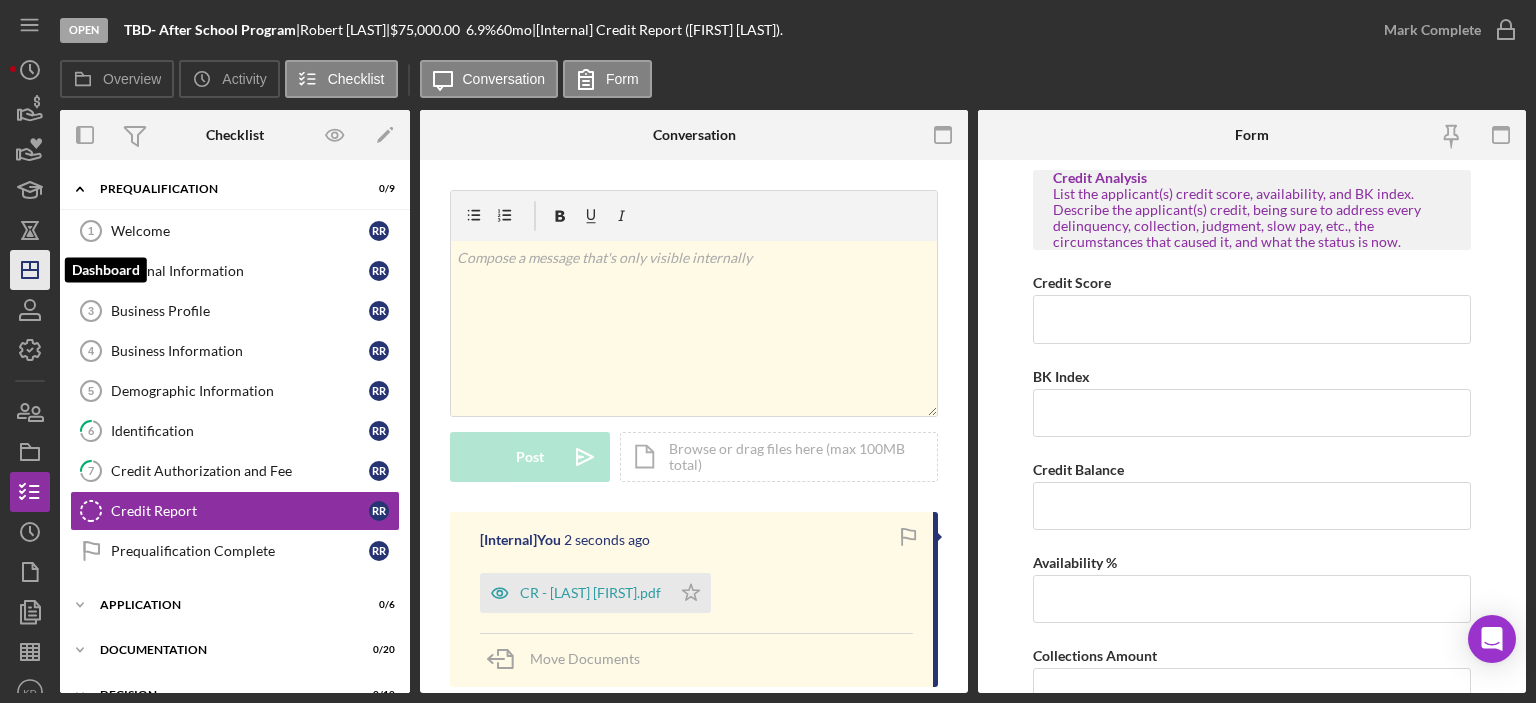 click on "Icon/Dashboard" 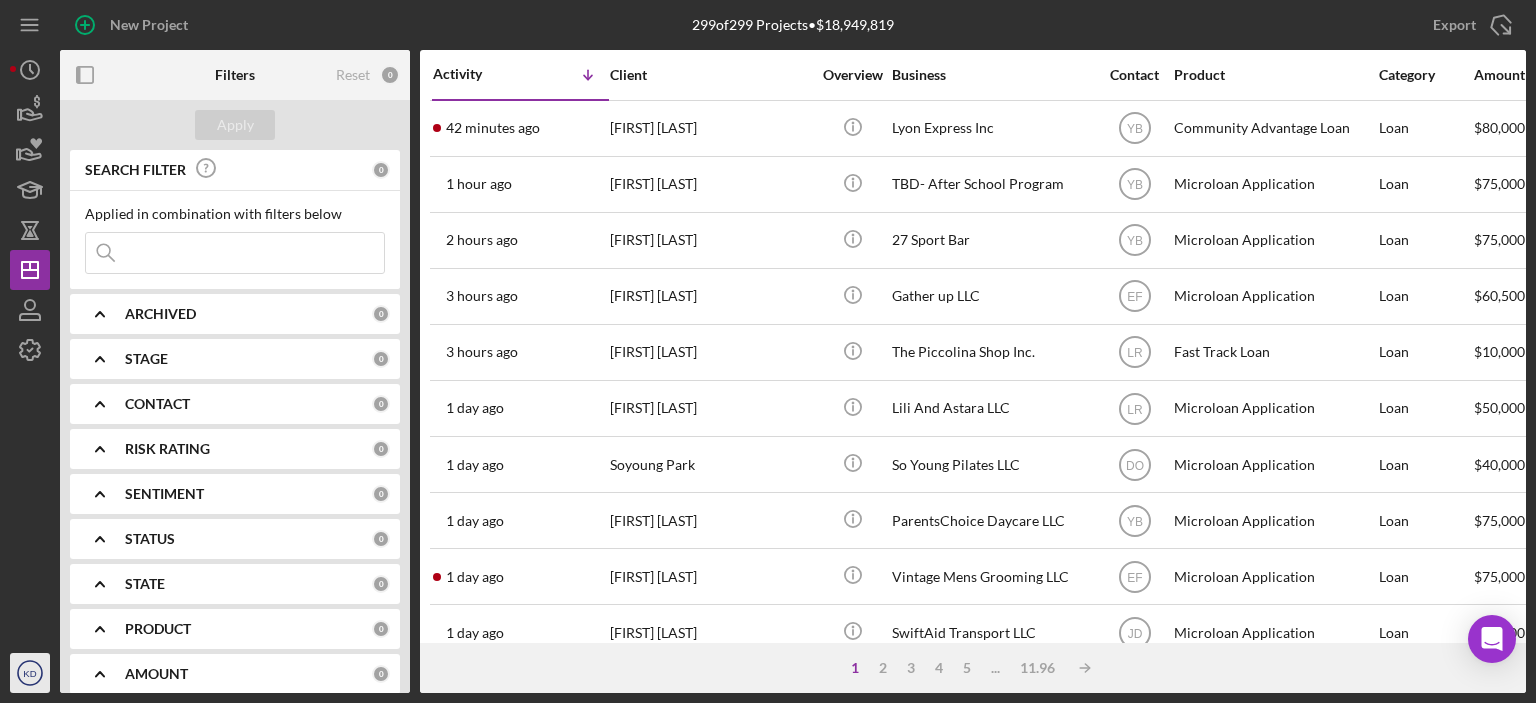 click on "KD" 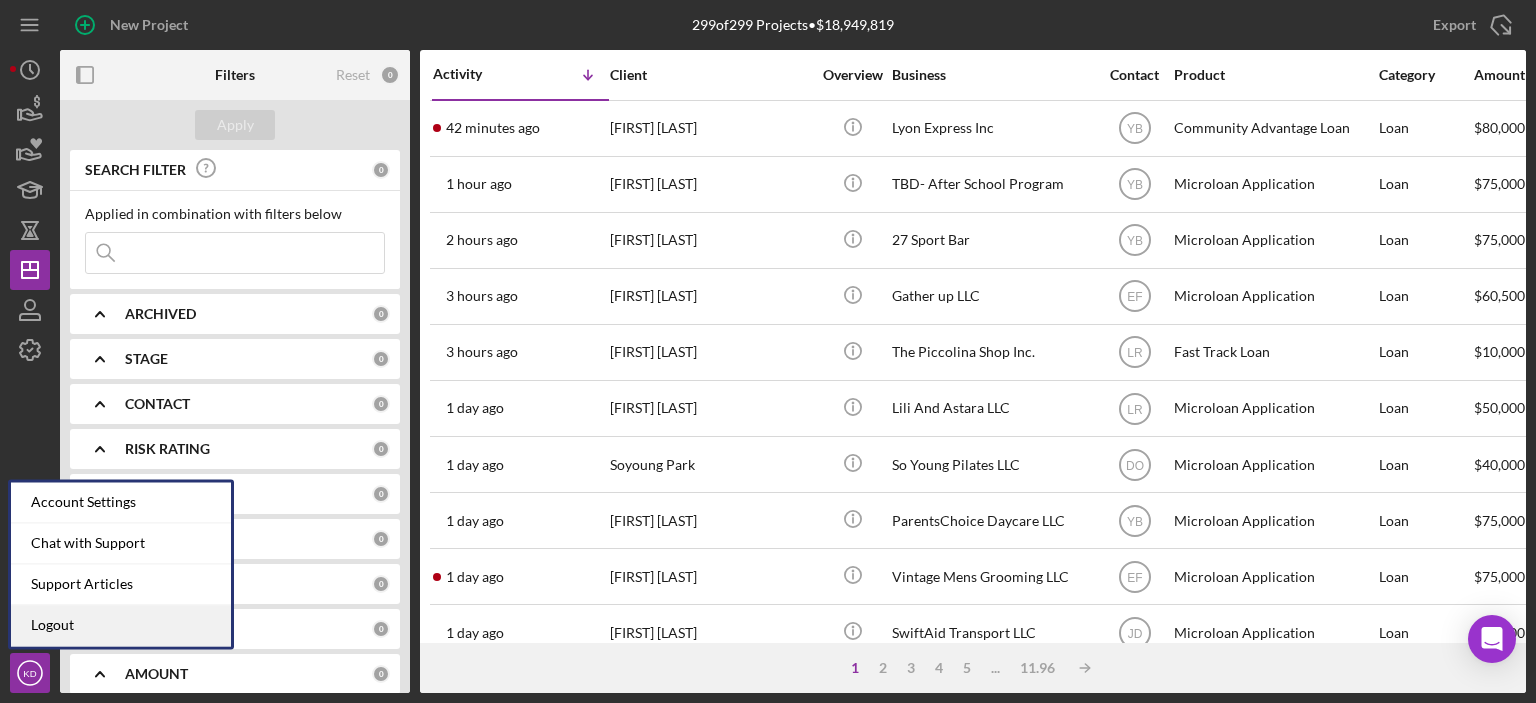 click on "Logout" at bounding box center (121, 625) 